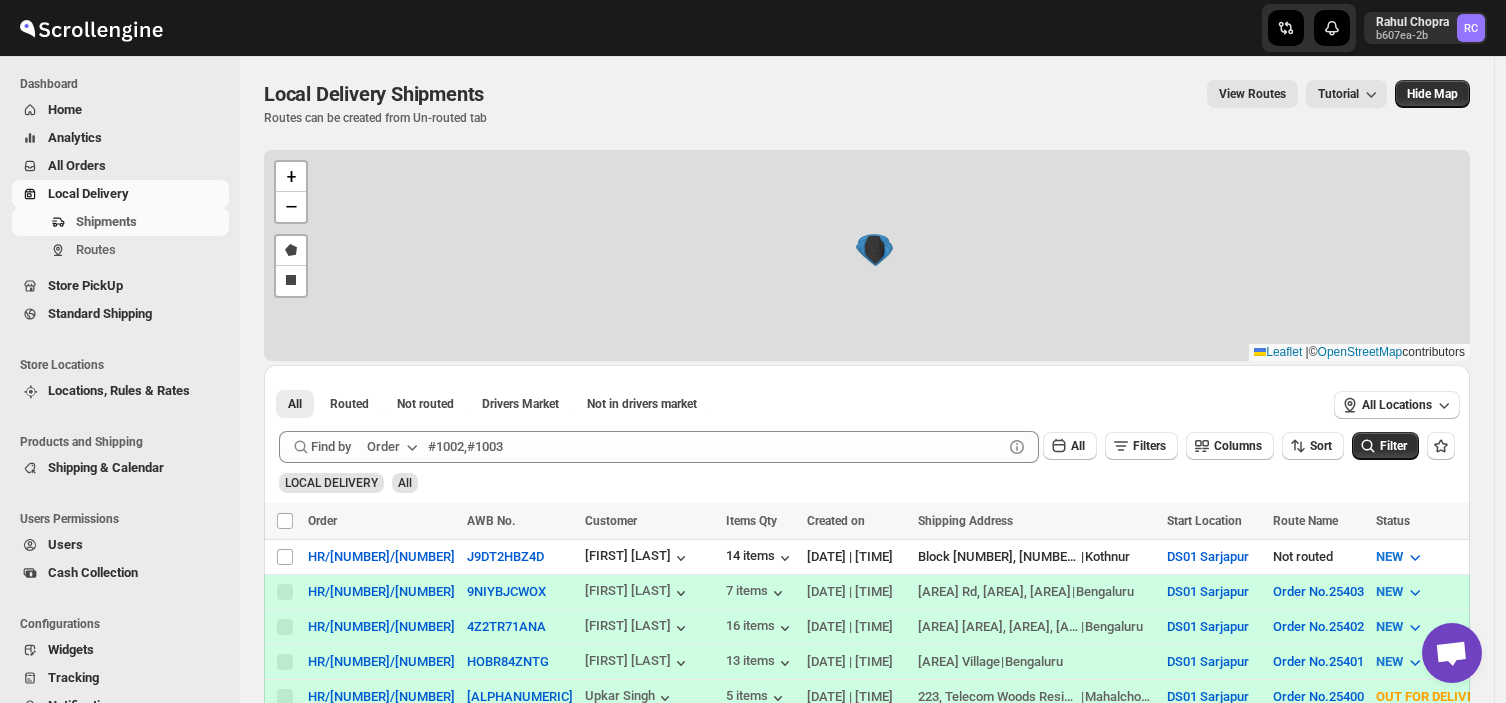 scroll, scrollTop: 0, scrollLeft: 0, axis: both 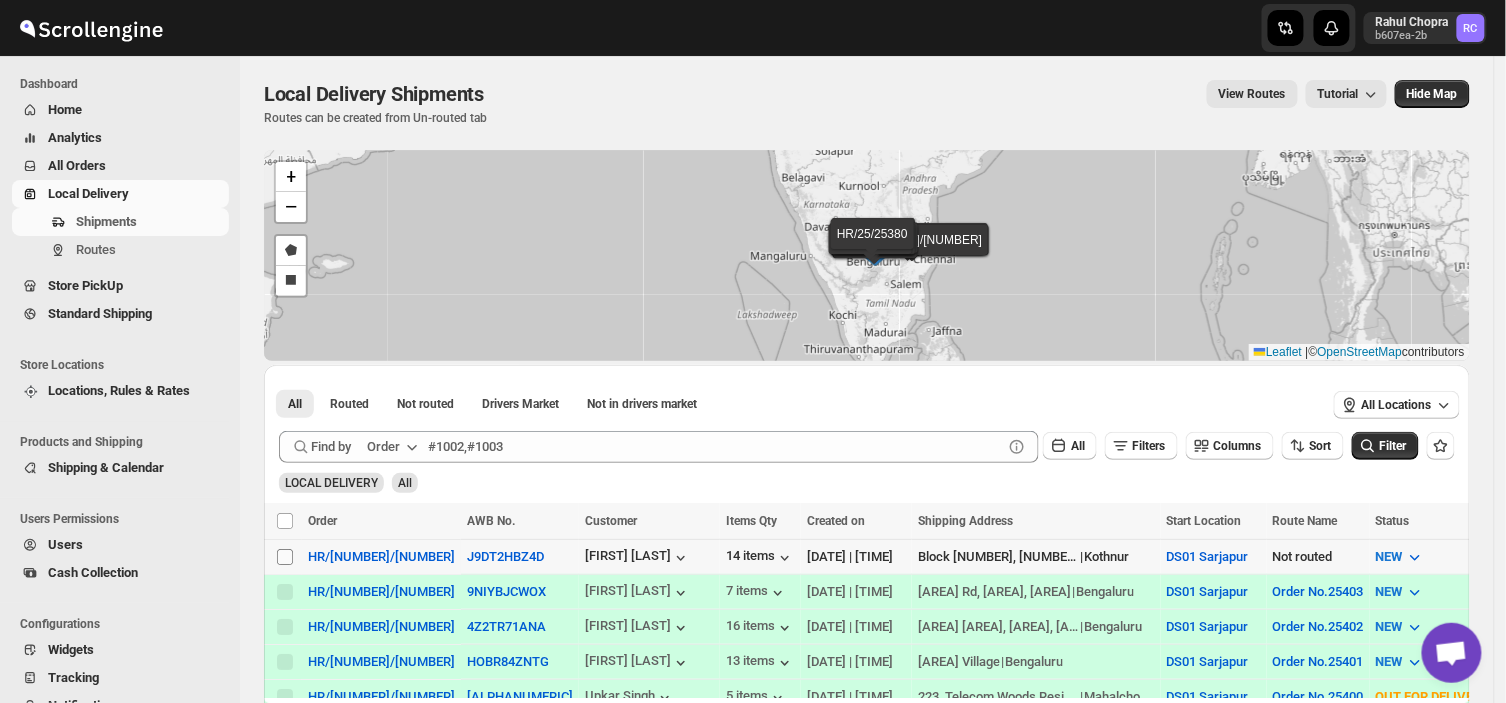 click on "Select shipment" at bounding box center [285, 557] 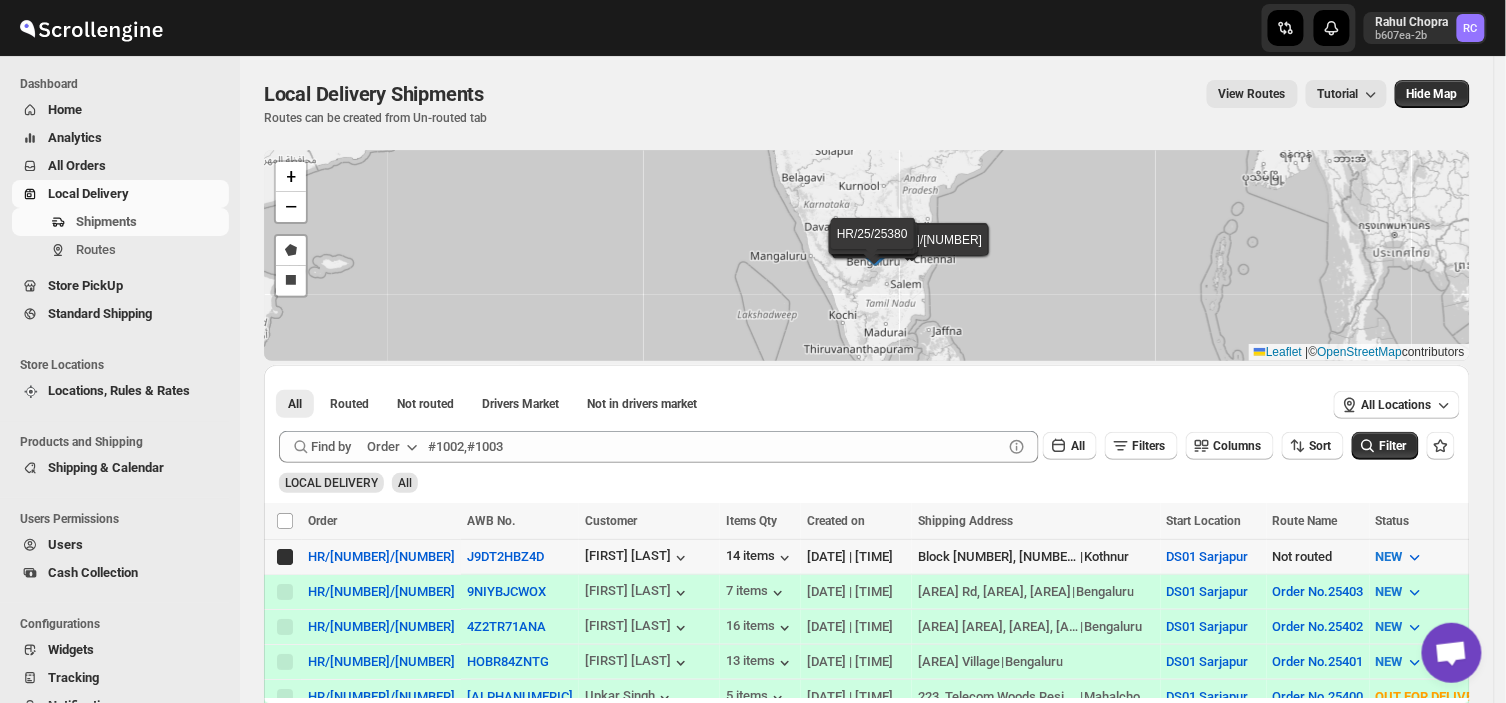 checkbox on "true" 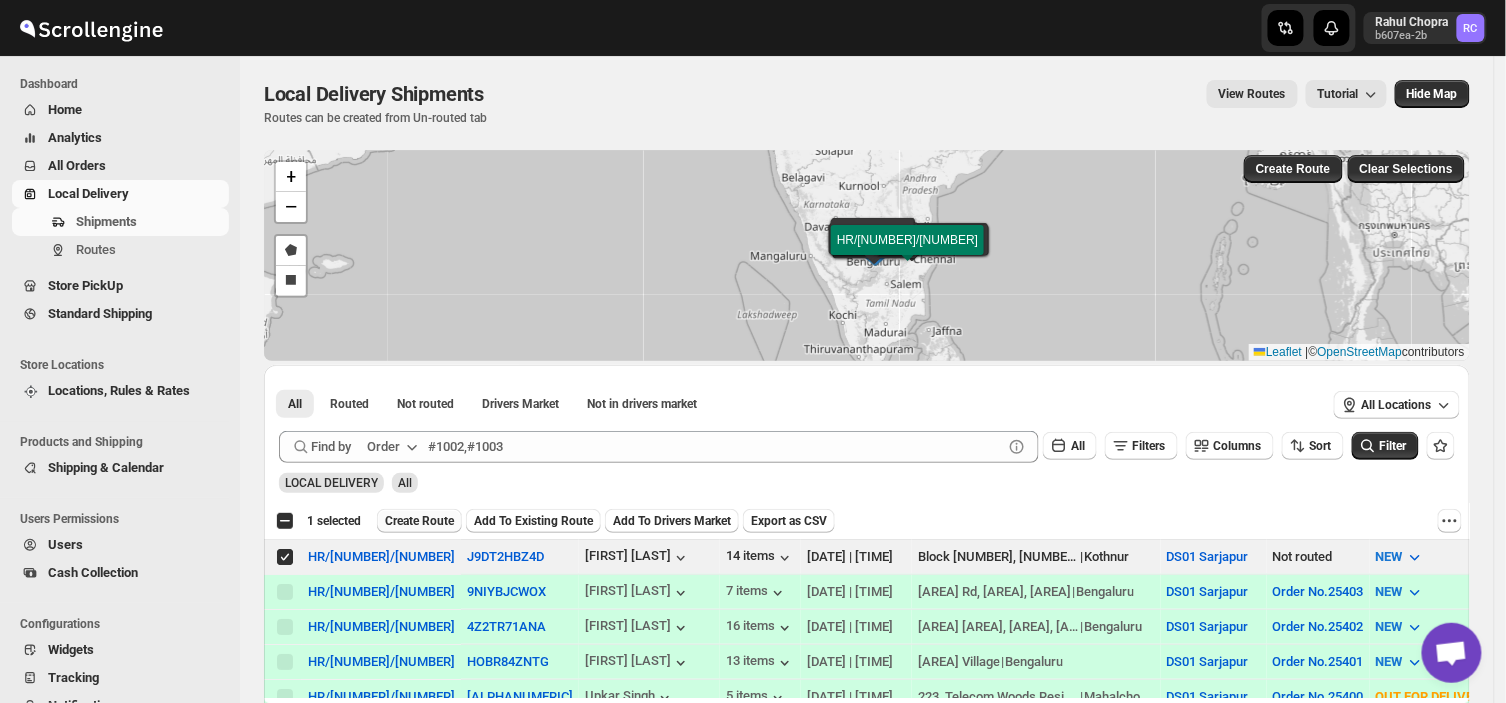 click on "Create Route" at bounding box center (419, 521) 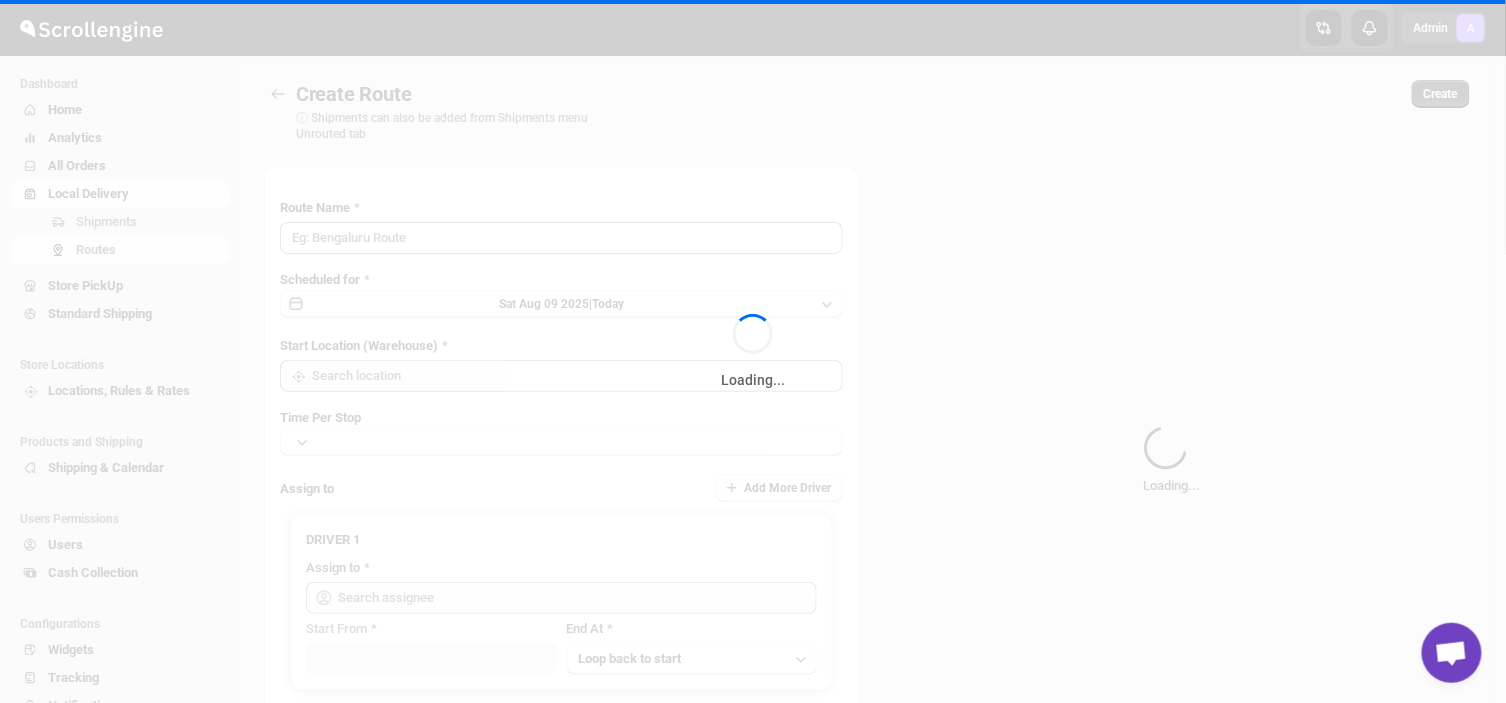 type on "Route - [DATE]/[NUMBER]" 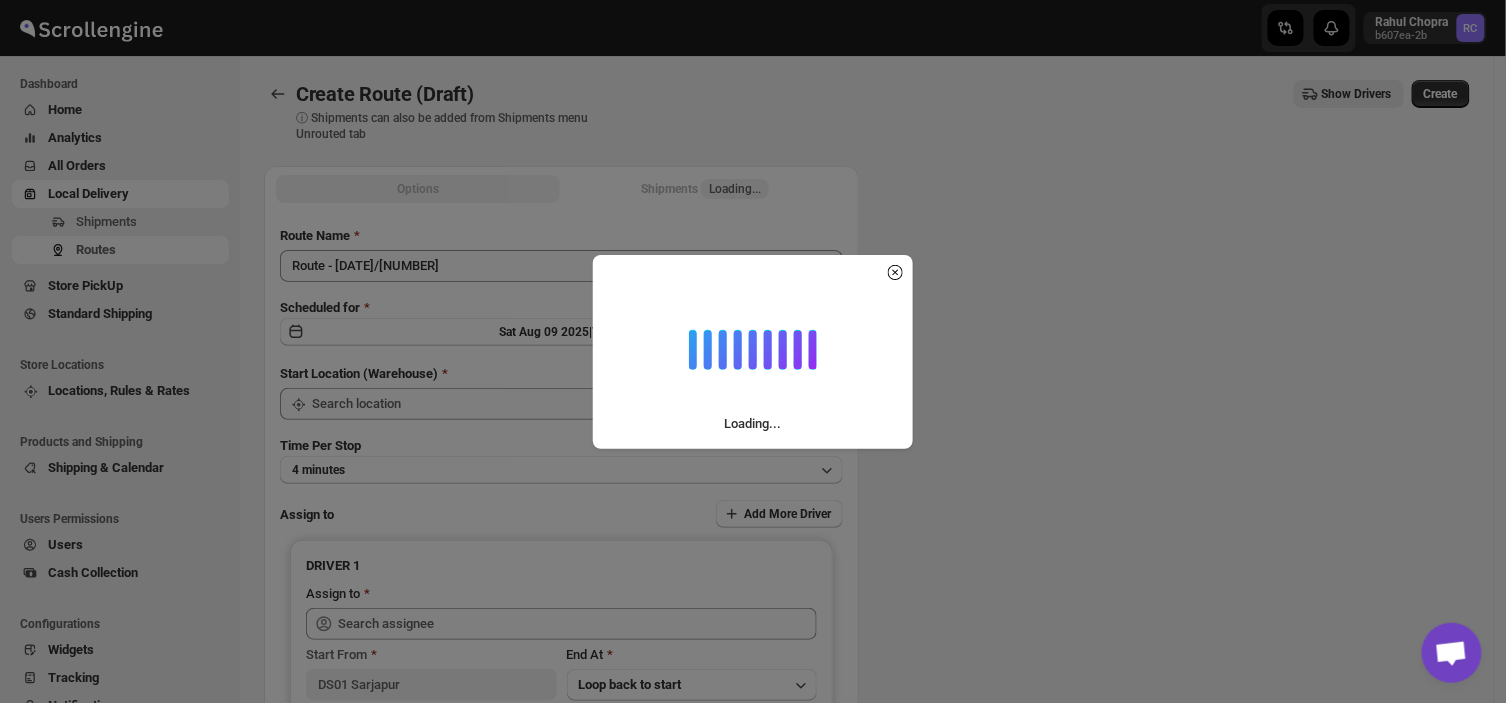type on "DS01 Sarjapur" 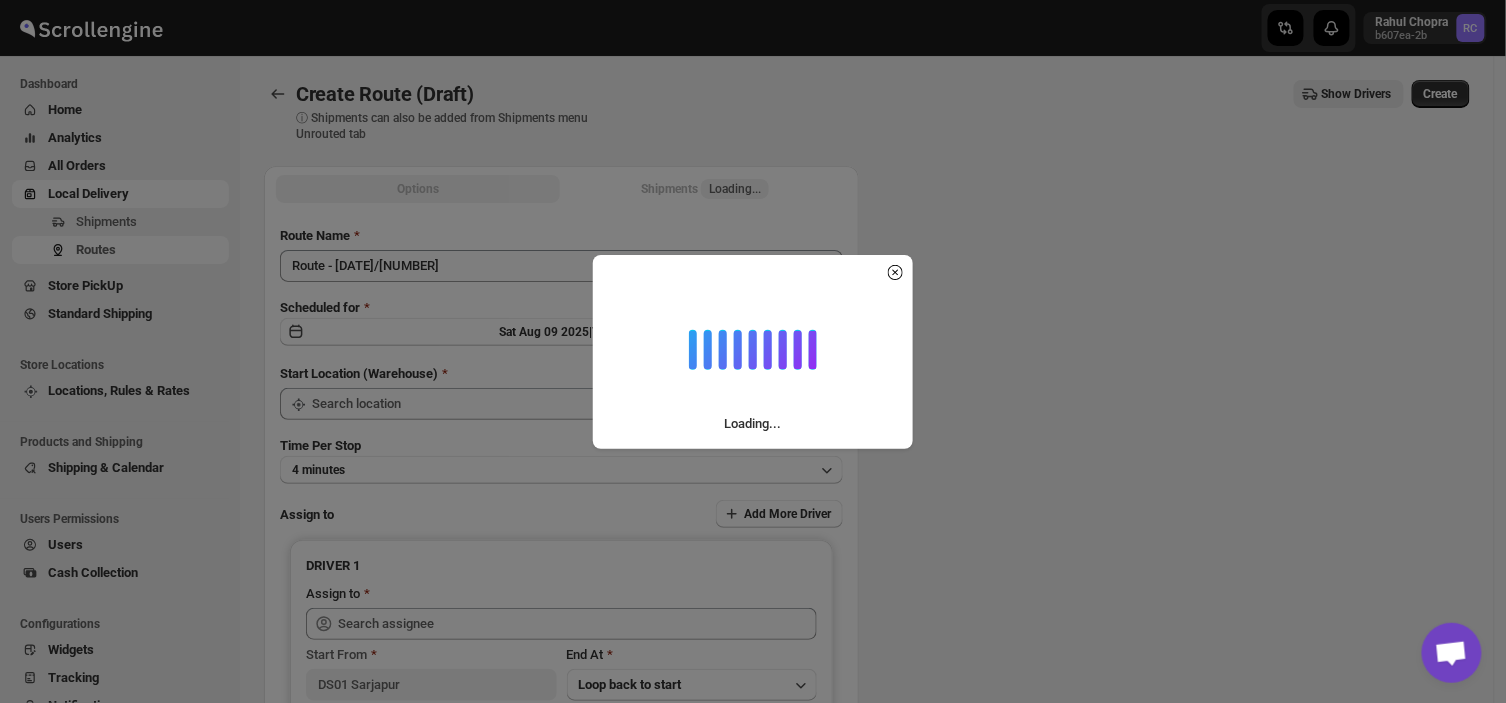 type on "DS01 Sarjapur" 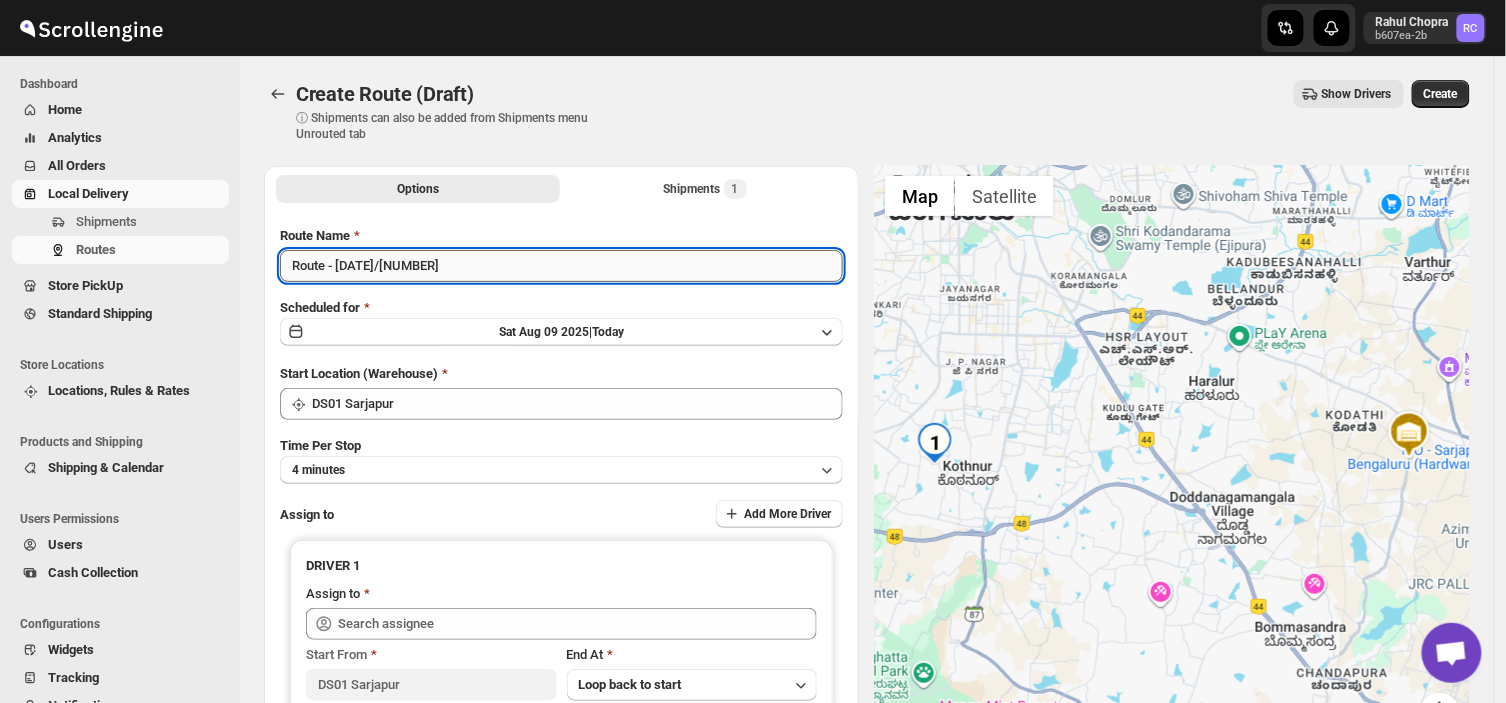 click on "Route - [DATE]/[NUMBER]" at bounding box center [561, 266] 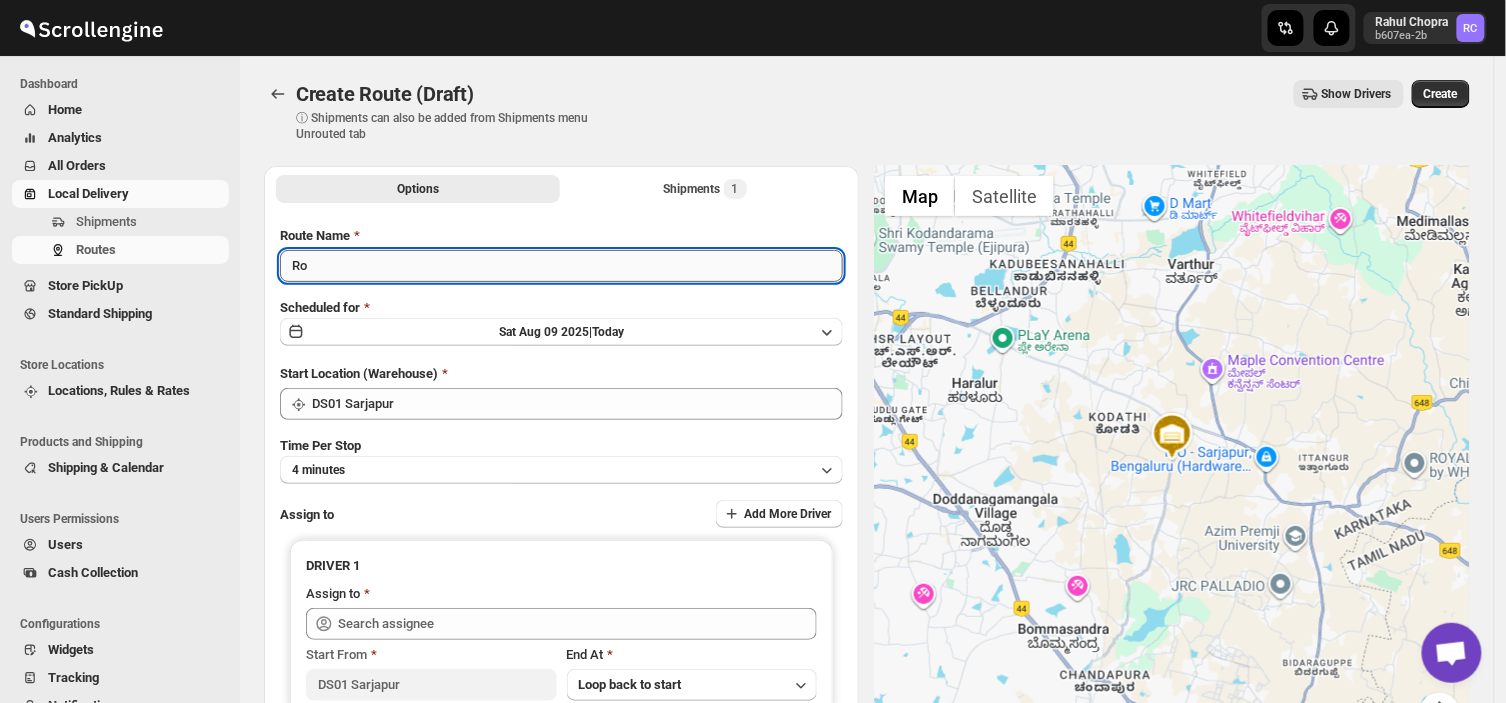 type on "R" 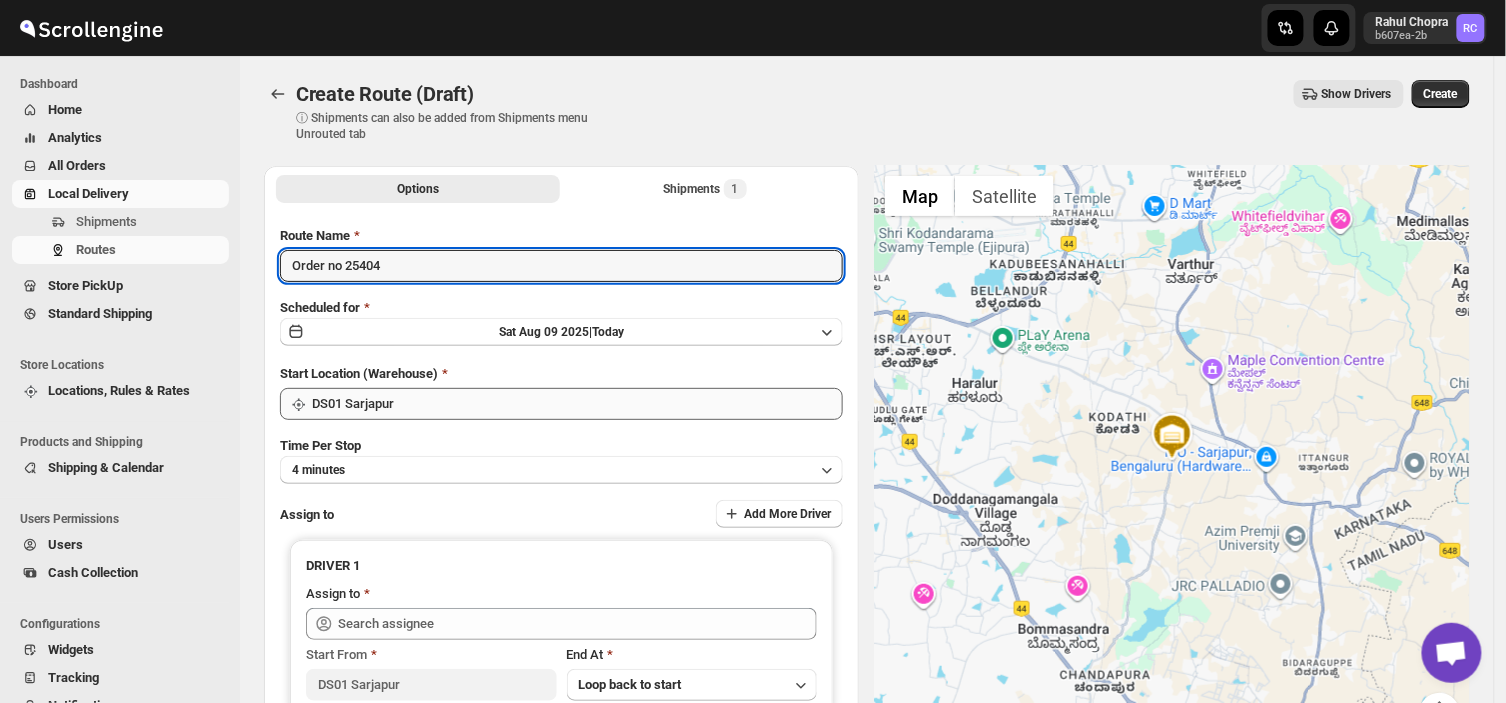 type on "Order no 25404" 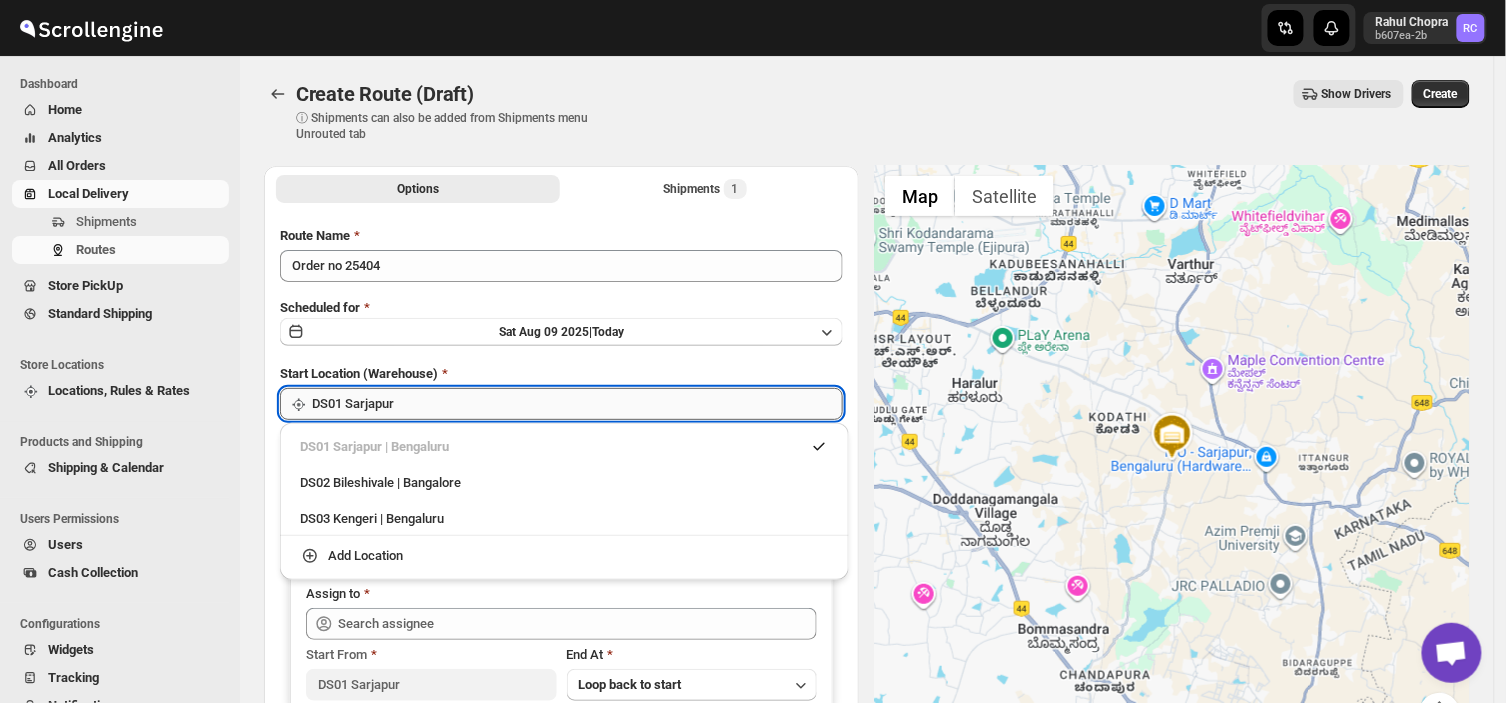 click on "DS01 Sarjapur" at bounding box center (577, 404) 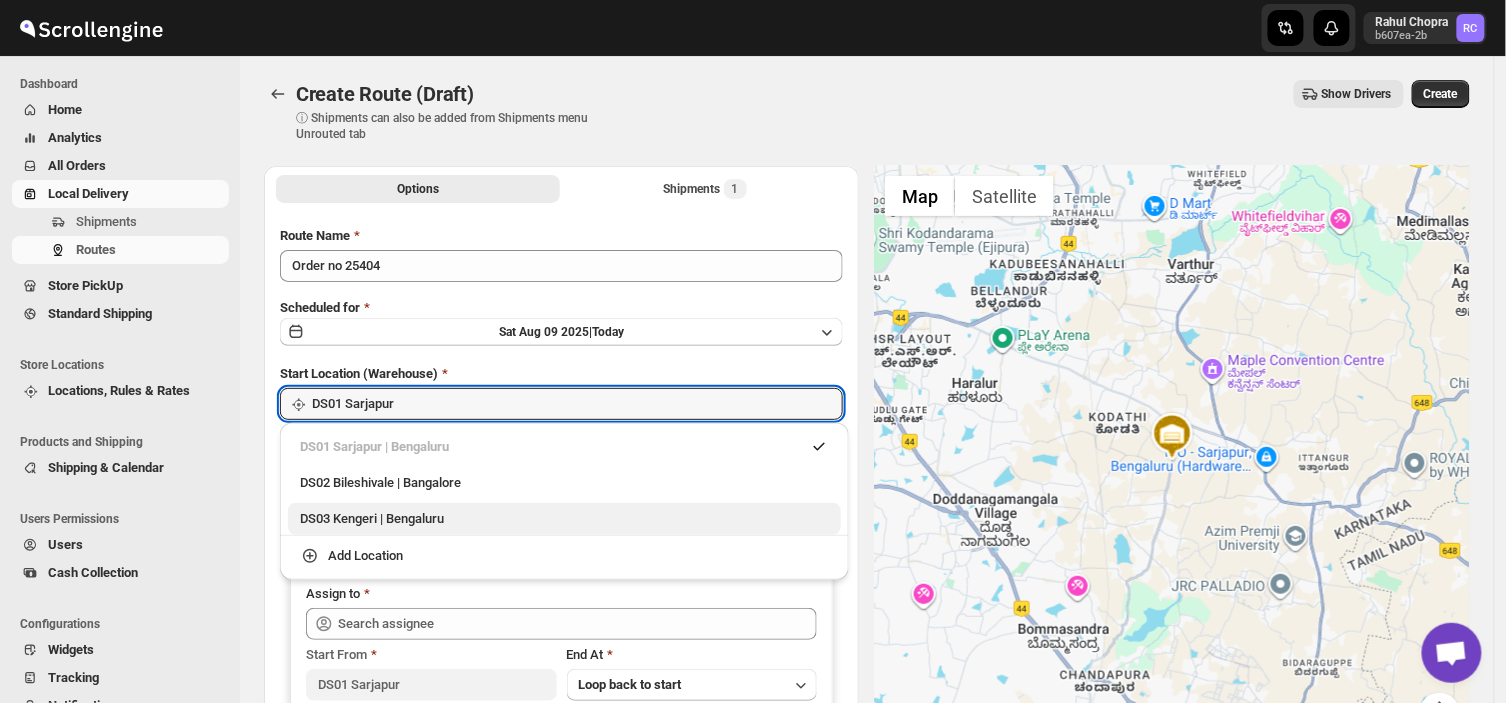 click on "DS03 Kengeri | Bengaluru" at bounding box center [564, 519] 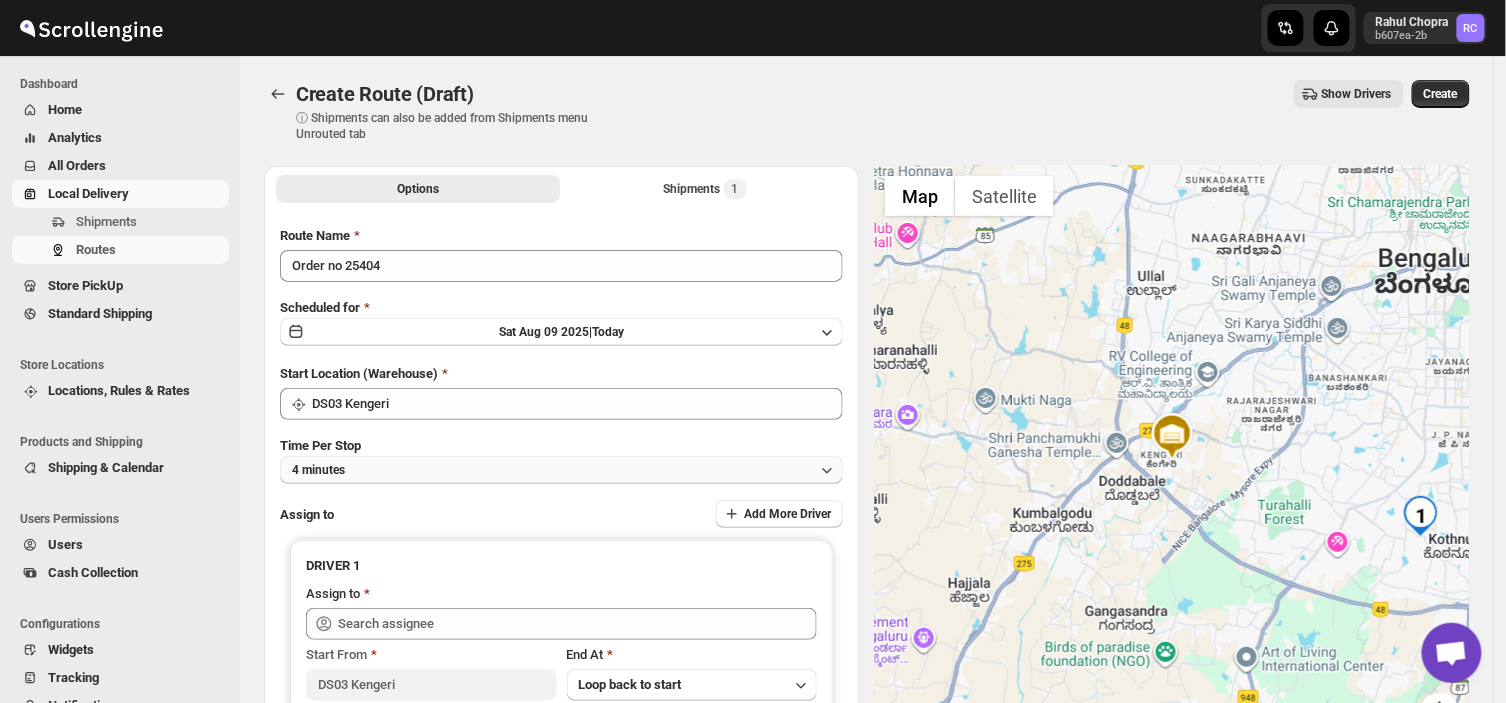 click on "4 minutes" at bounding box center [561, 470] 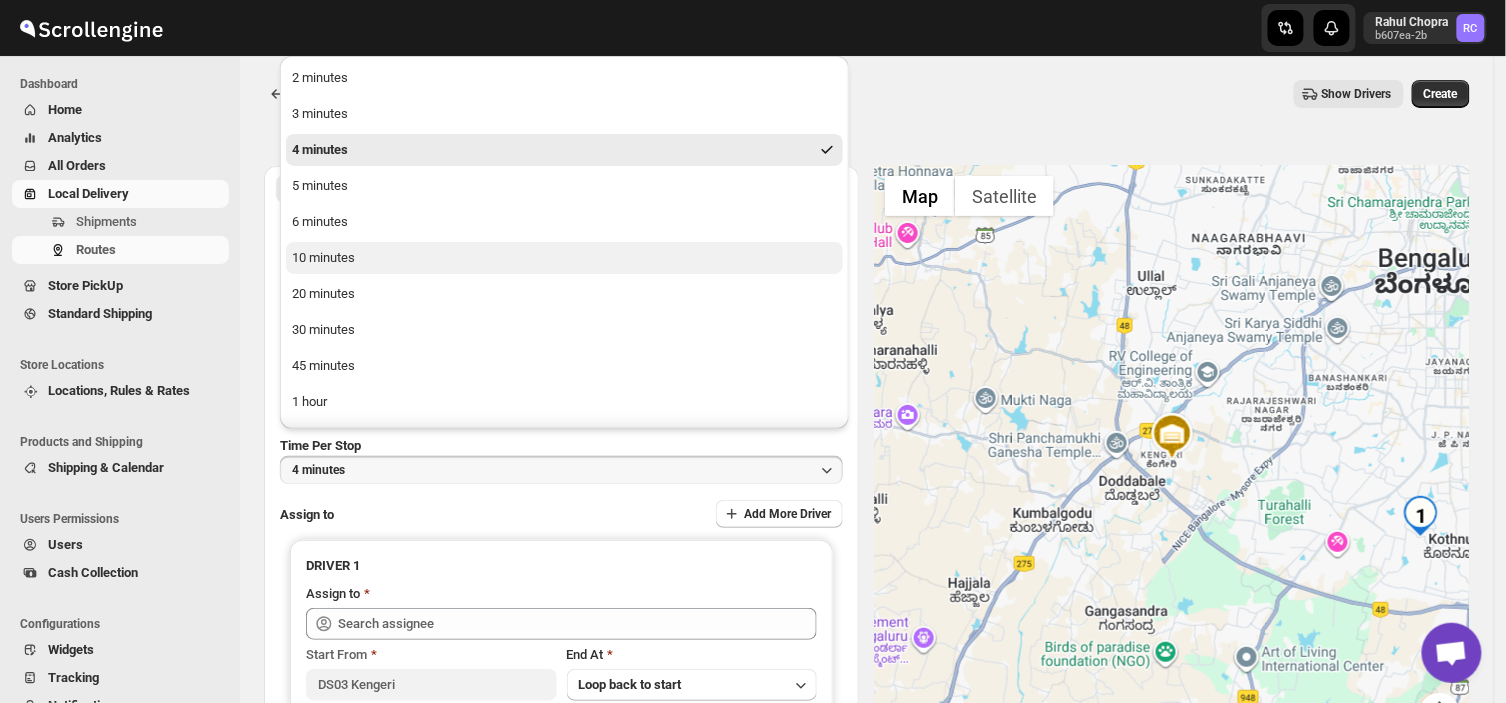 click on "10 minutes" at bounding box center (564, 258) 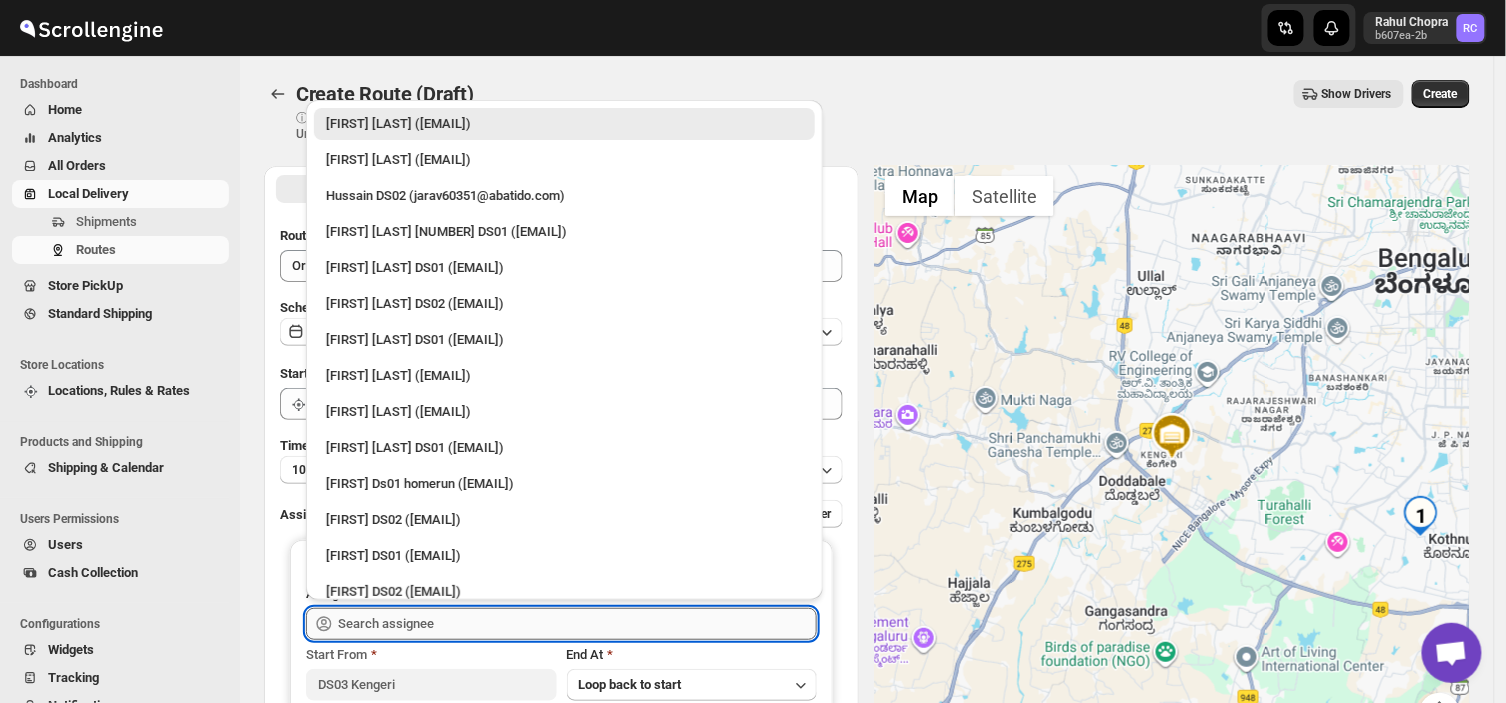 click at bounding box center (577, 624) 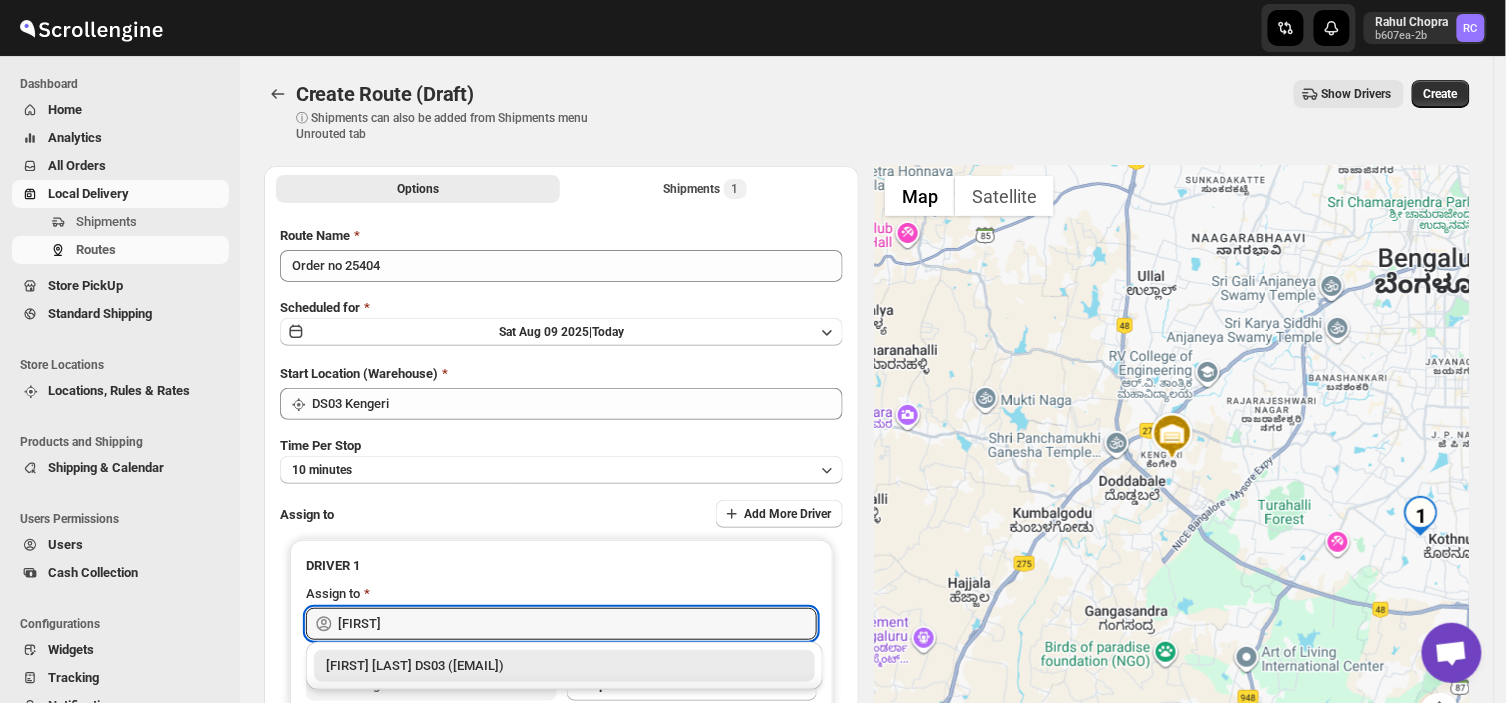 click on "[FIRST] [LAST] DS03 ([EMAIL])" at bounding box center [564, 666] 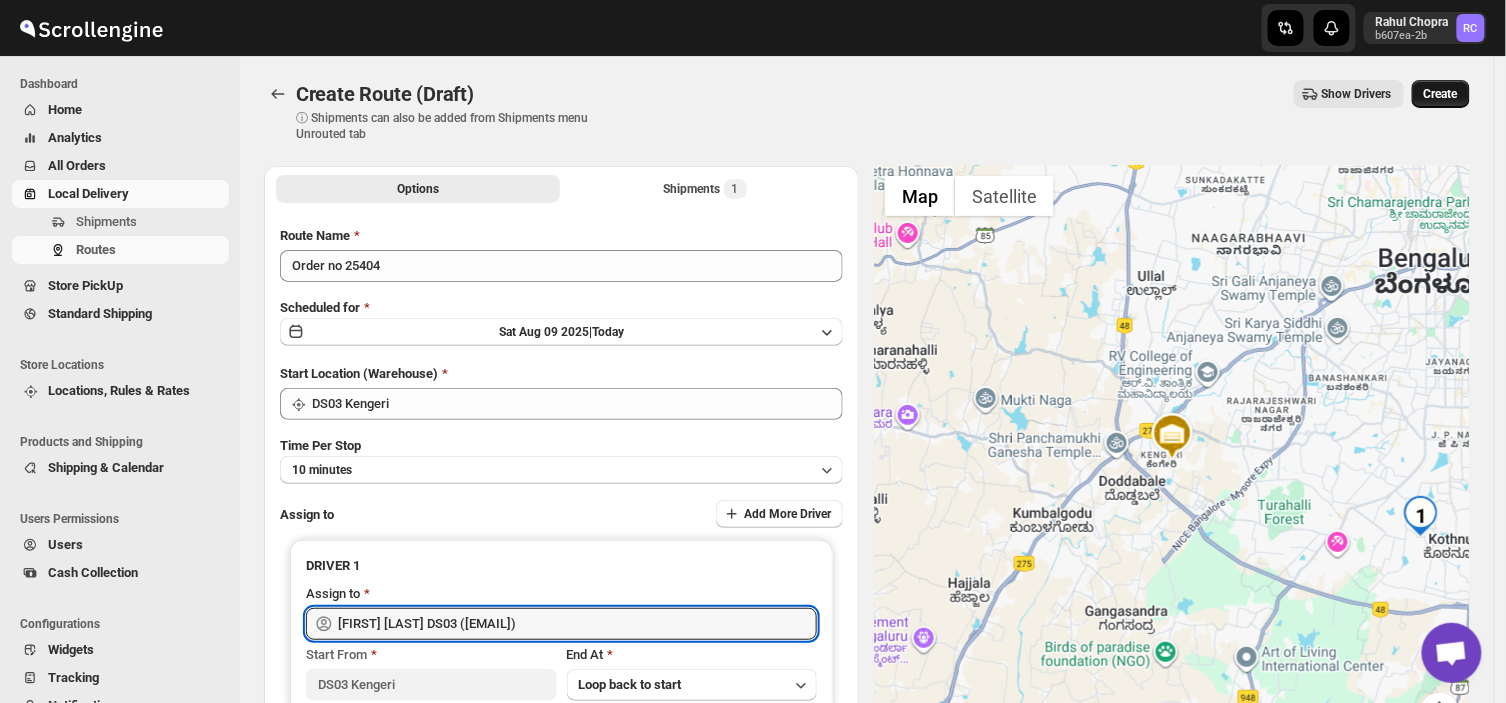 type on "[FIRST] [LAST] DS03 ([EMAIL])" 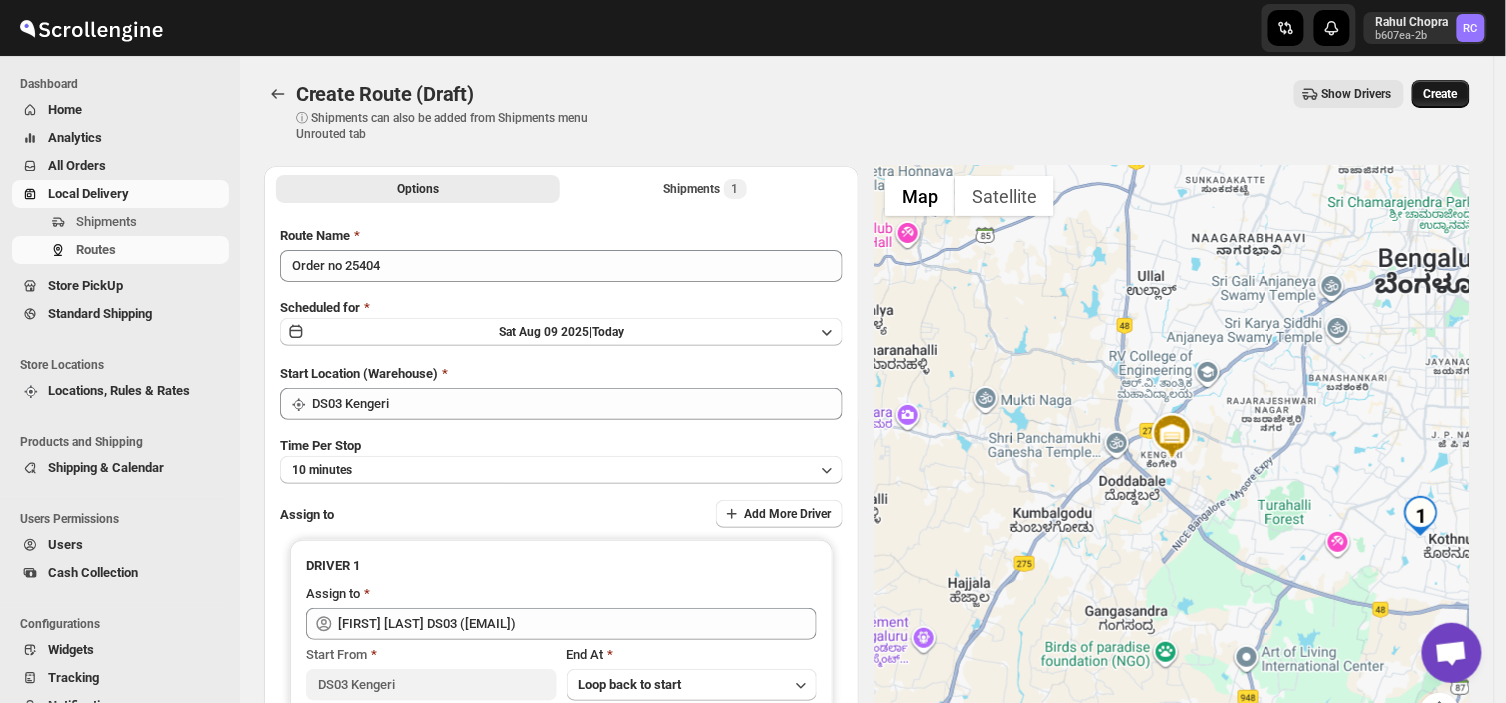 click on "Create" at bounding box center (1441, 94) 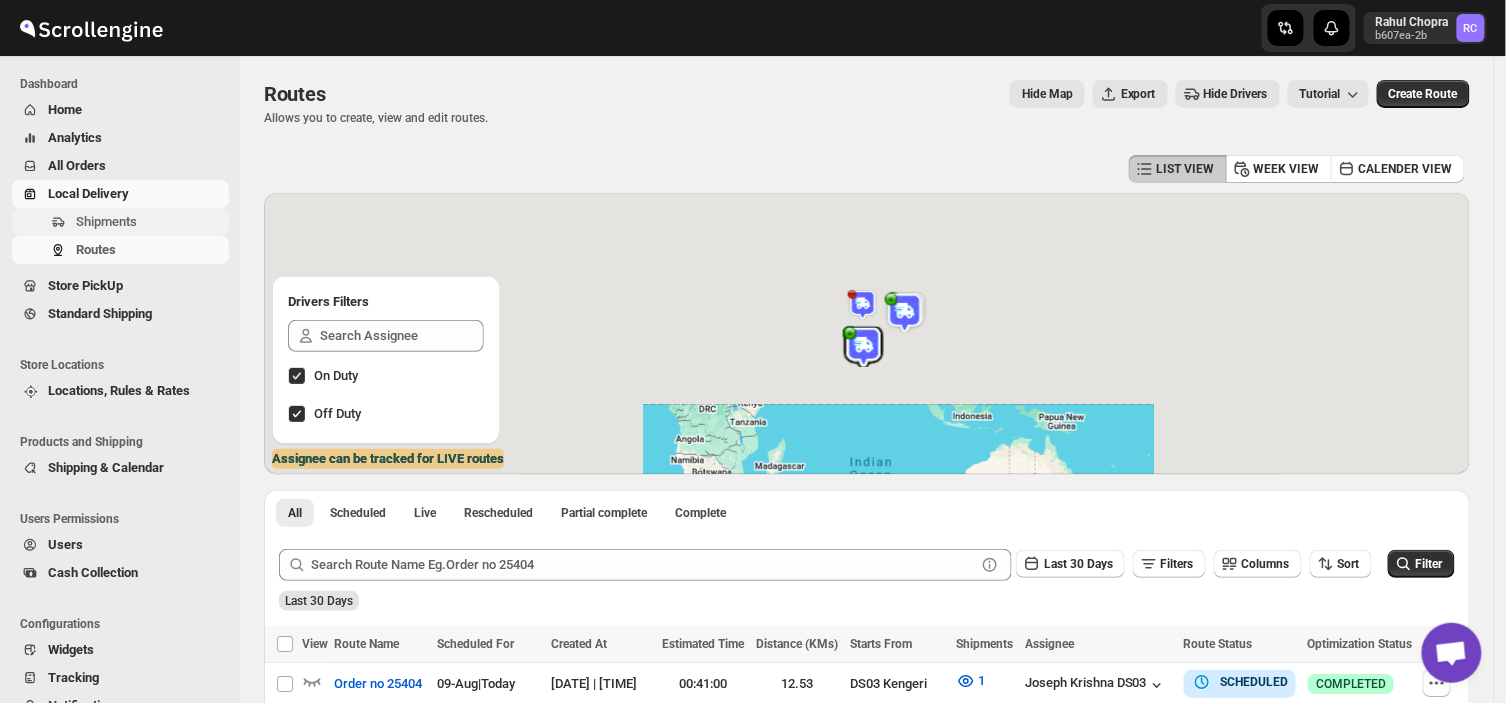 click on "Shipments" at bounding box center (150, 222) 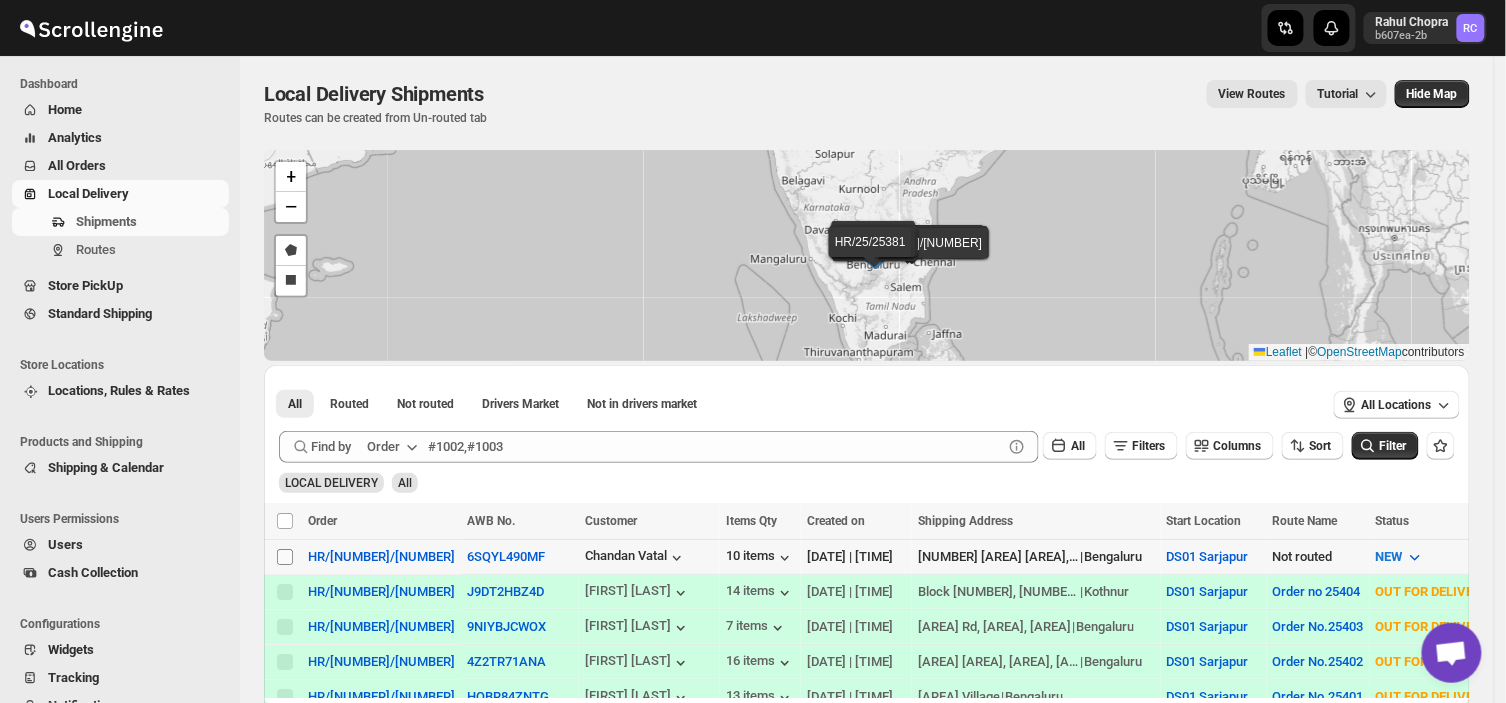 click on "Select shipment" at bounding box center (285, 557) 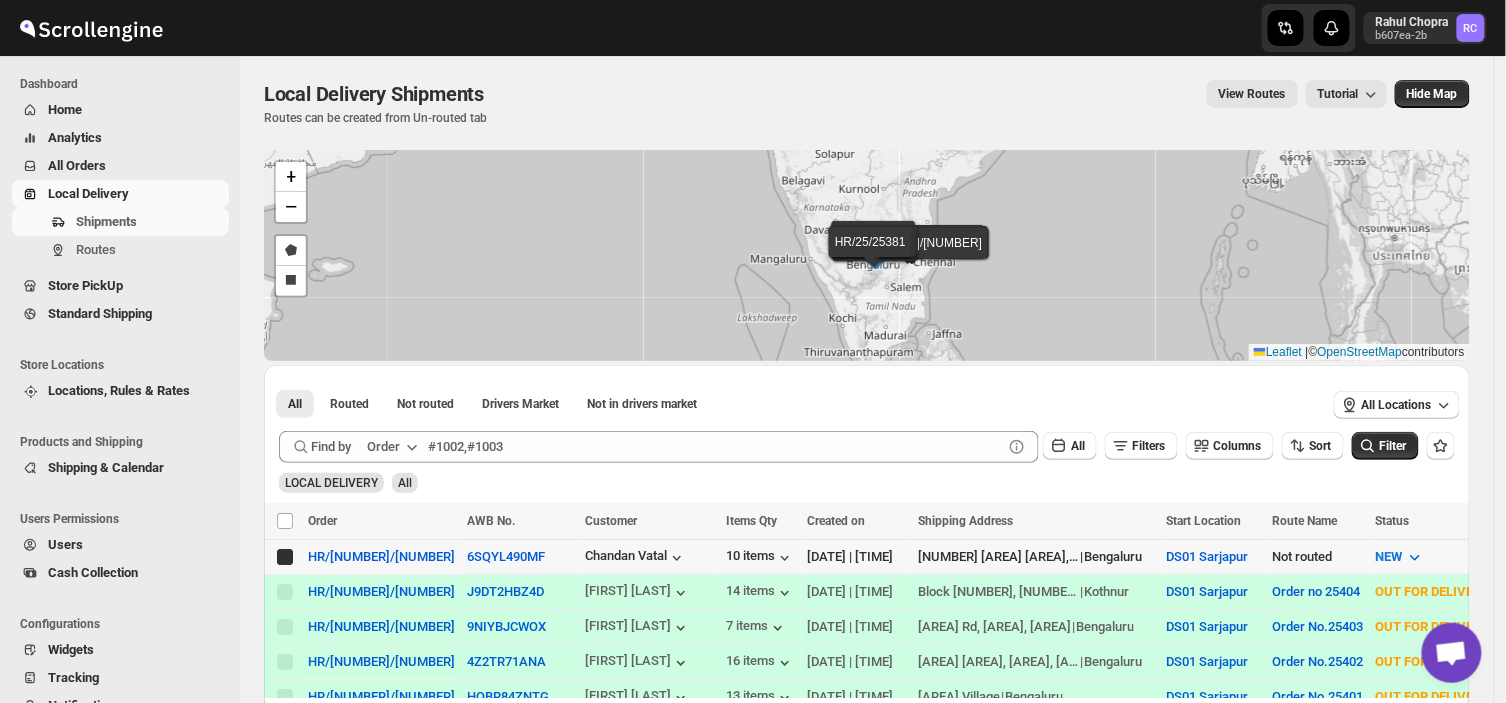 checkbox on "true" 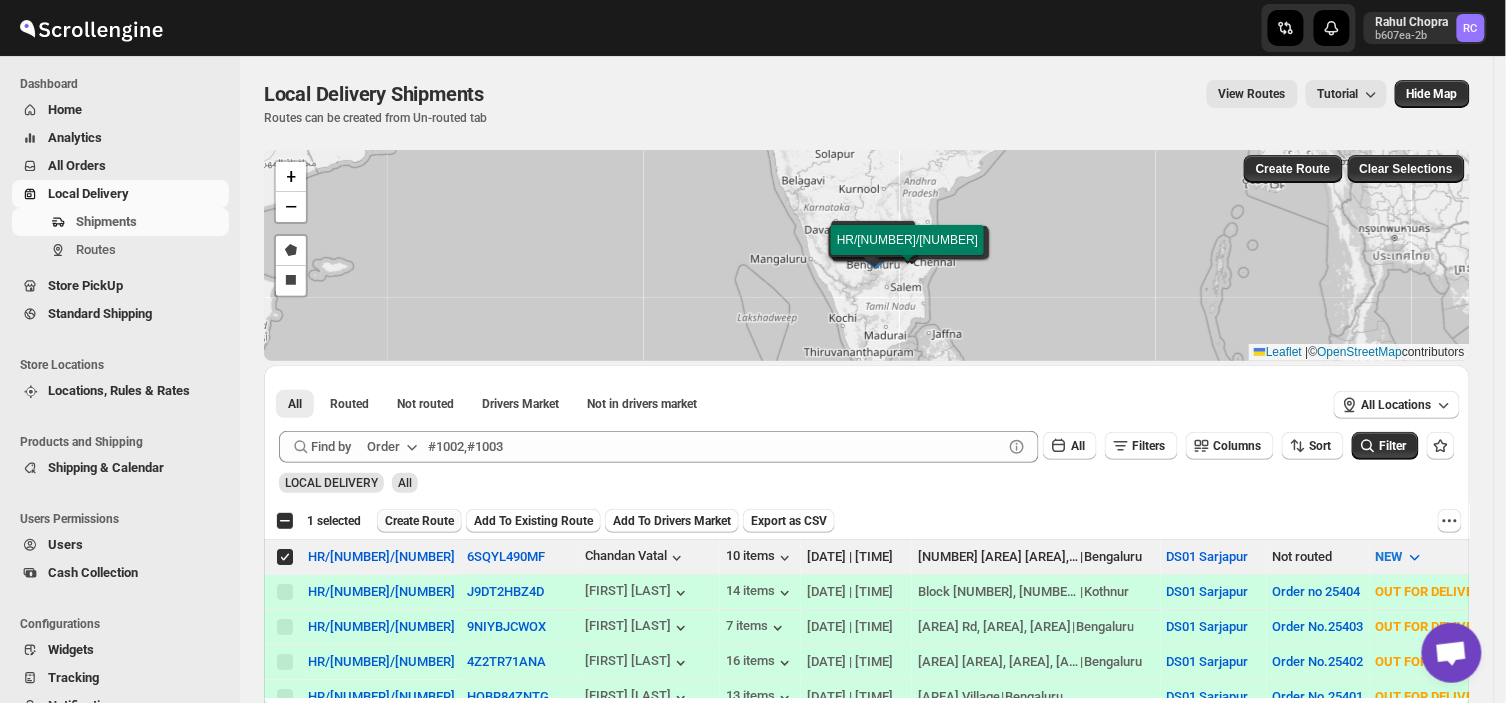 click on "Create Route" at bounding box center [419, 521] 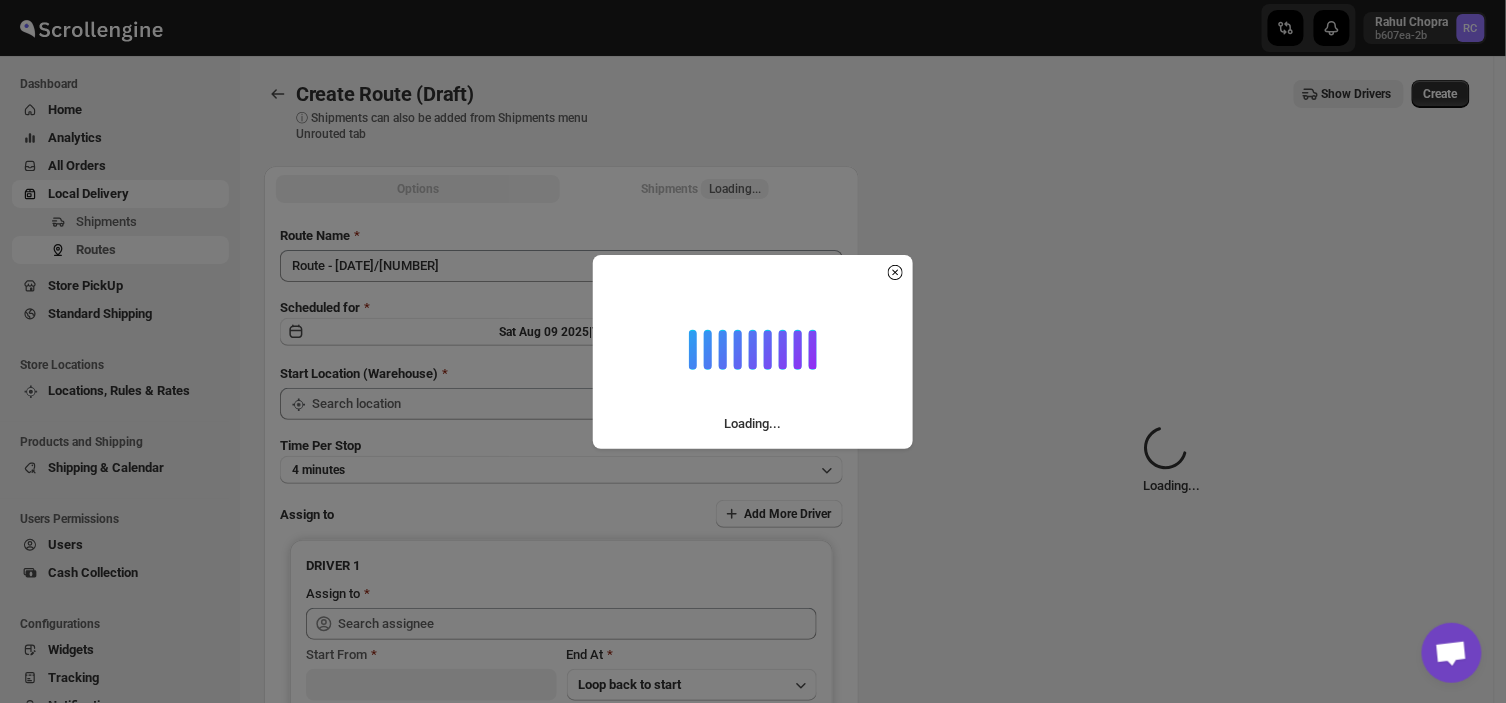 type on "DS01 Sarjapur" 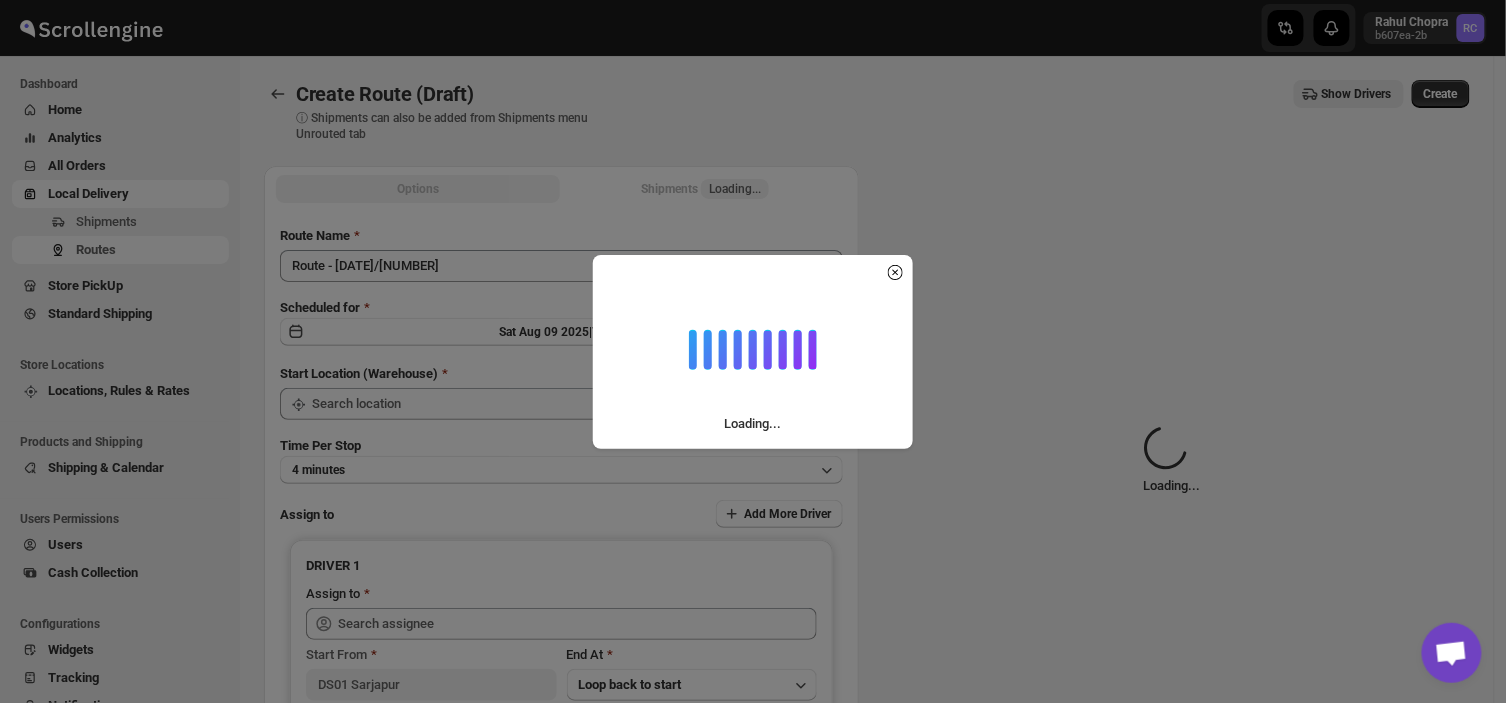 type on "DS01 Sarjapur" 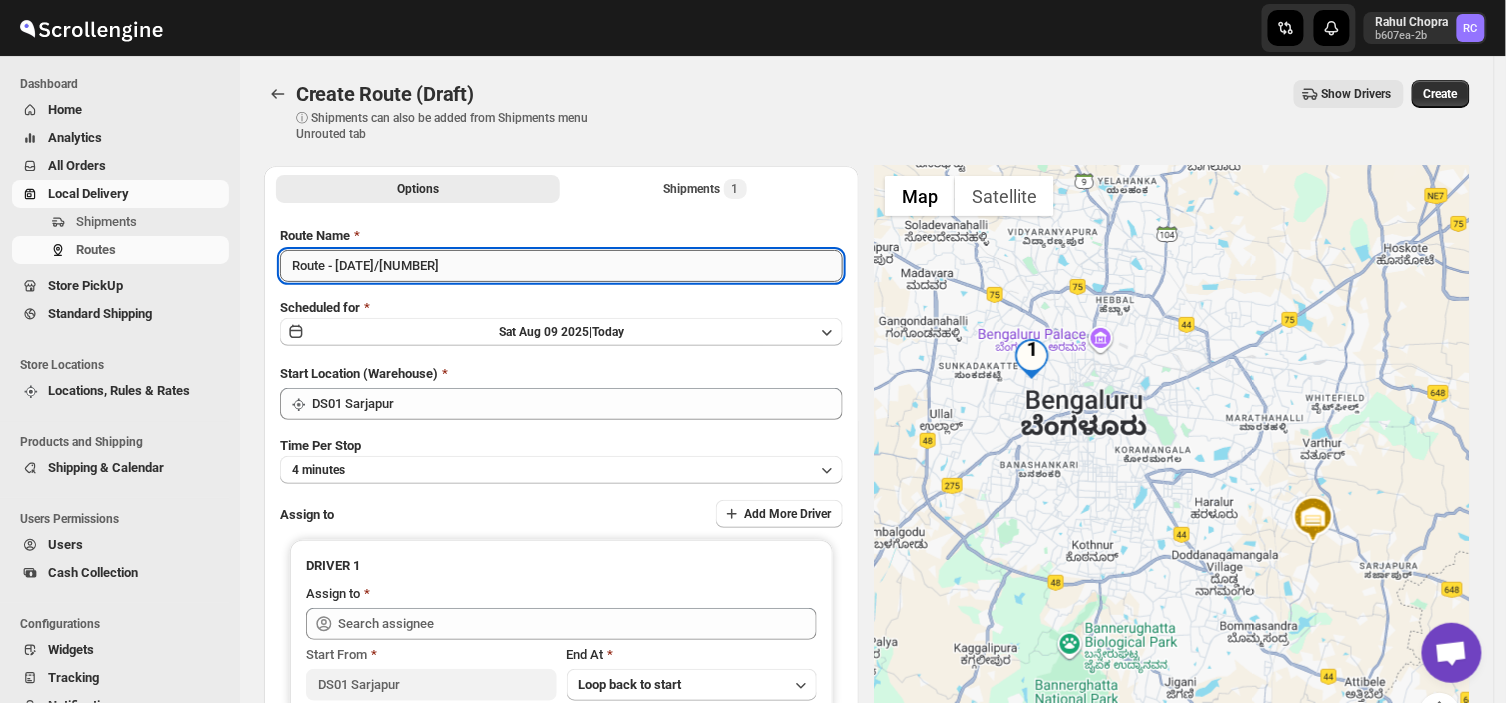 click on "Route - [DATE]/[NUMBER]" at bounding box center [561, 266] 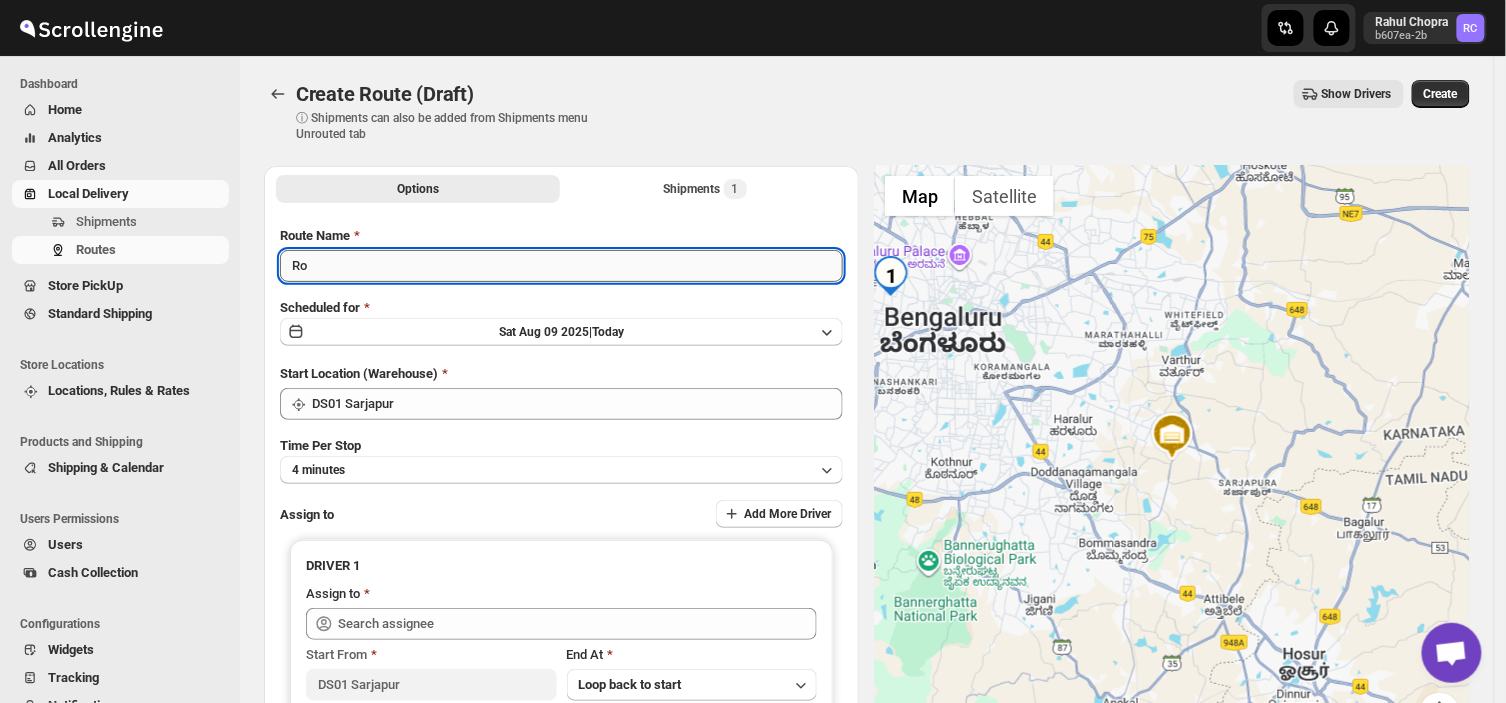 type on "R" 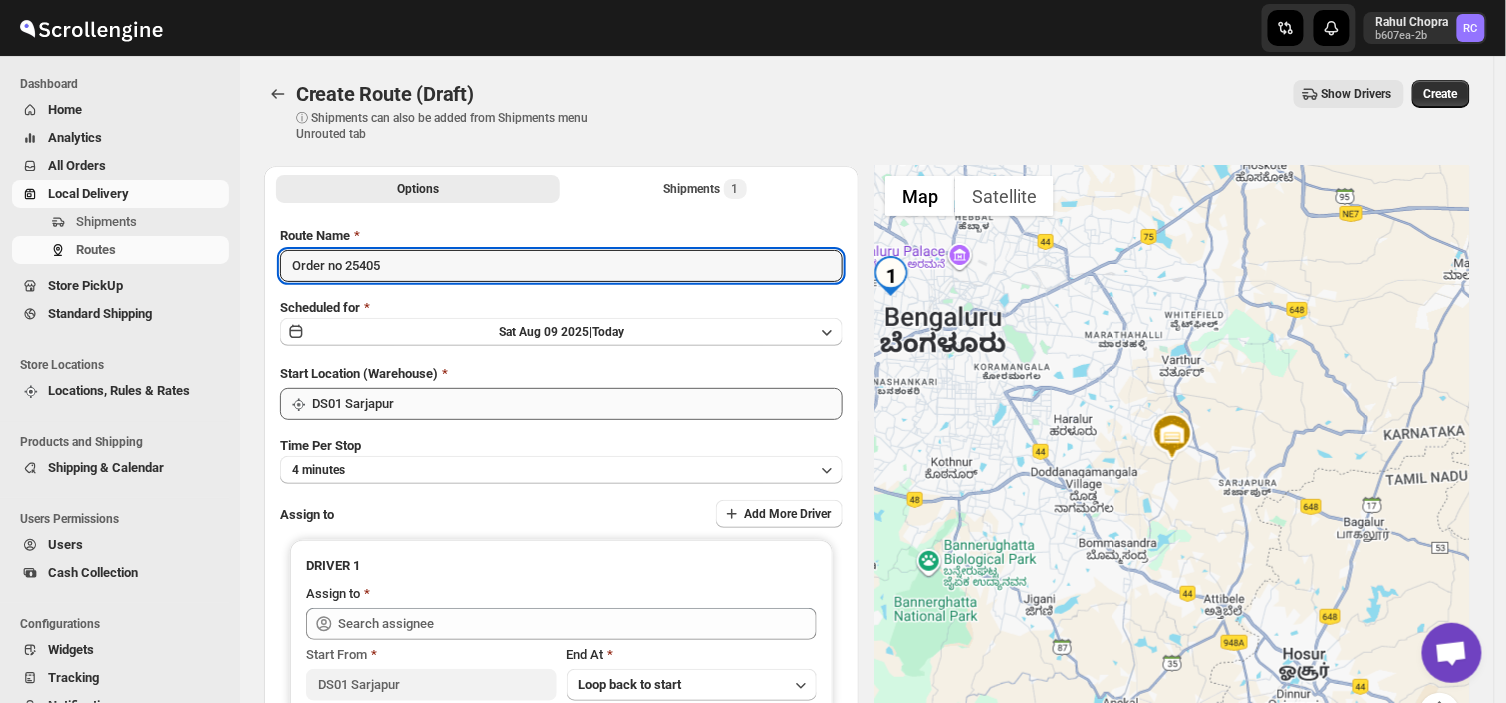 type on "Order no 25405" 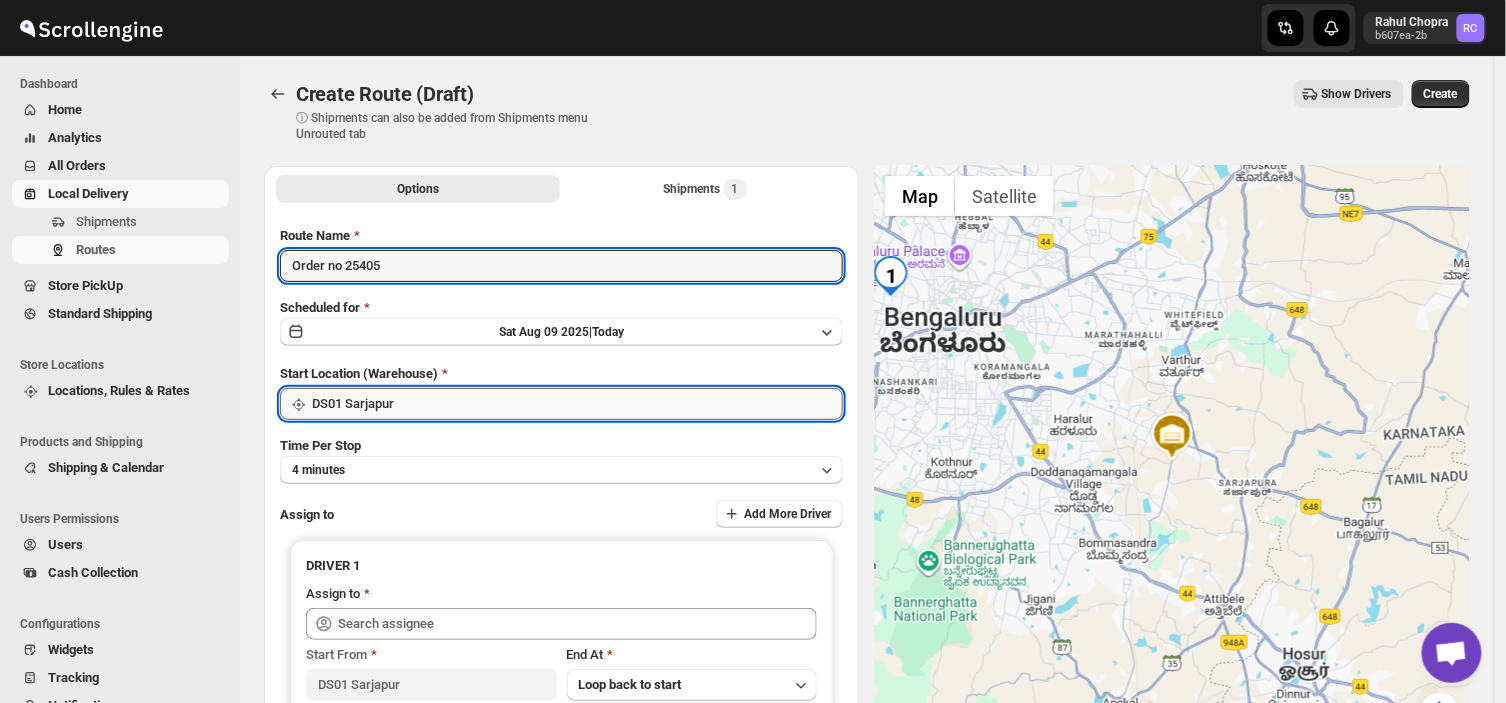 click on "DS01 Sarjapur" at bounding box center (577, 404) 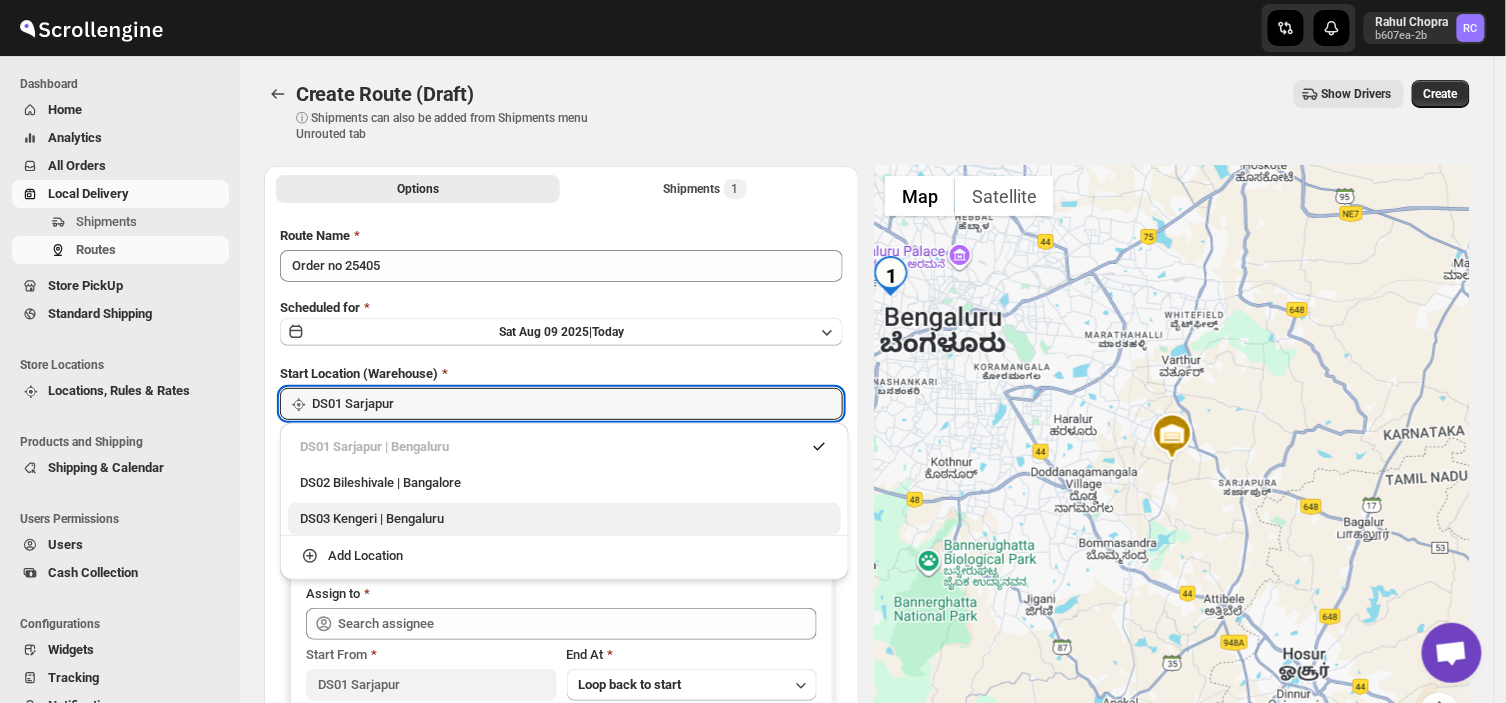 click on "DS03 Kengeri | Bengaluru" at bounding box center [564, 519] 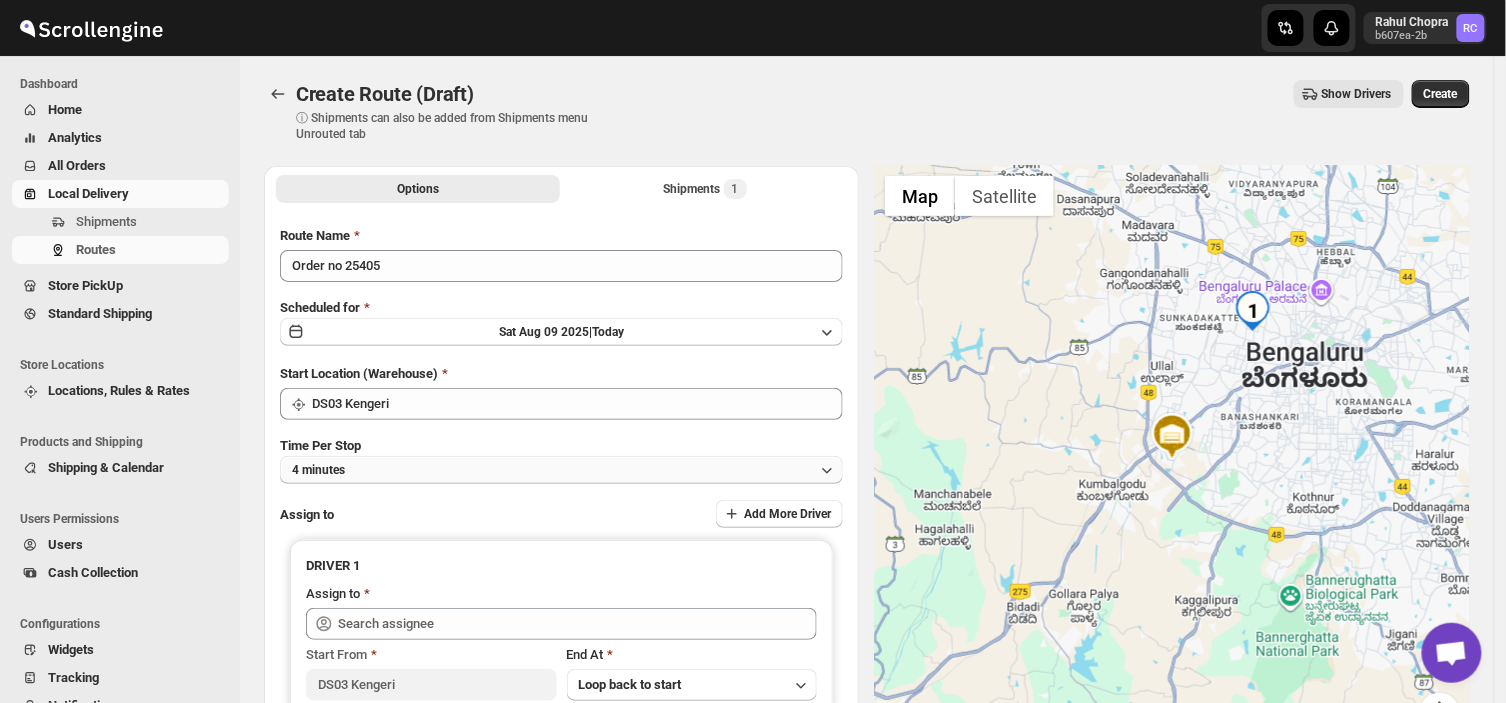click on "4 minutes" at bounding box center (561, 470) 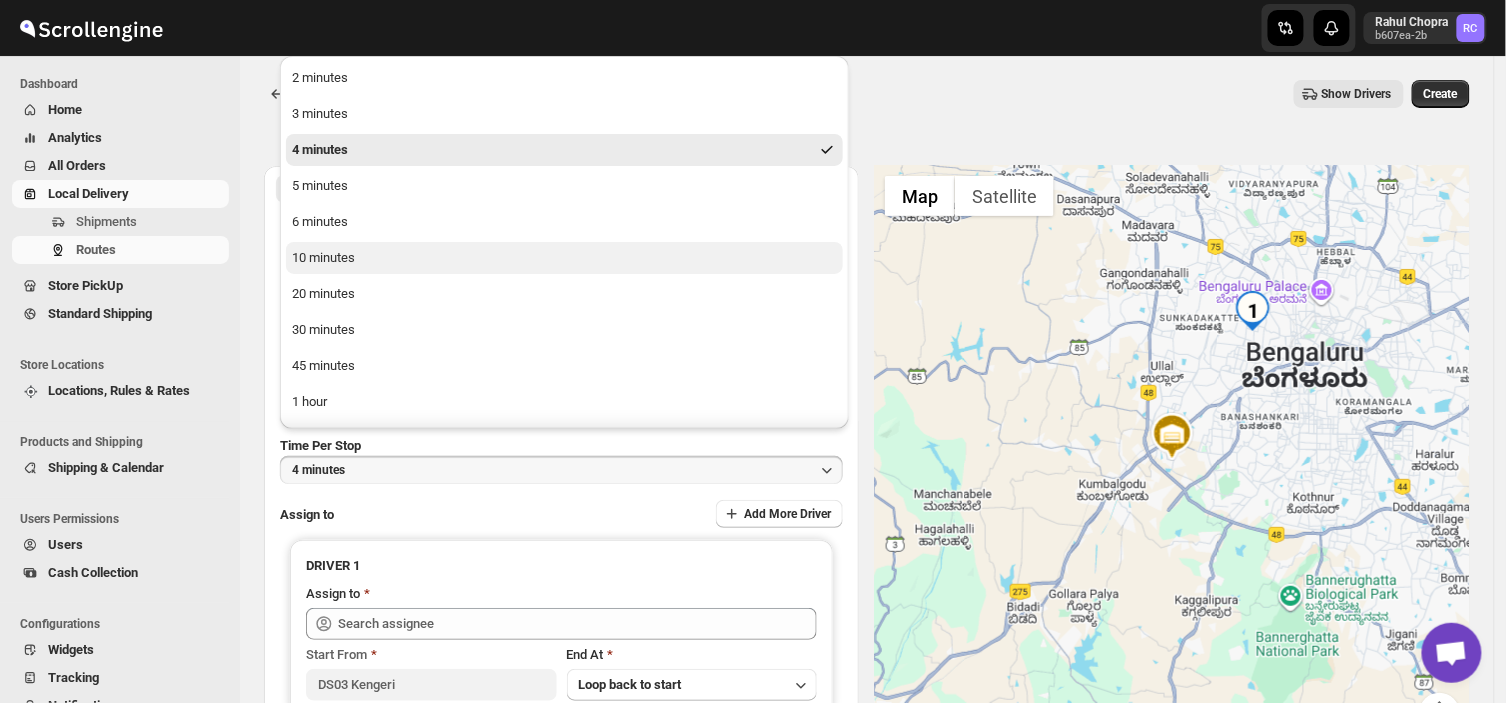 click on "10 minutes" at bounding box center [323, 258] 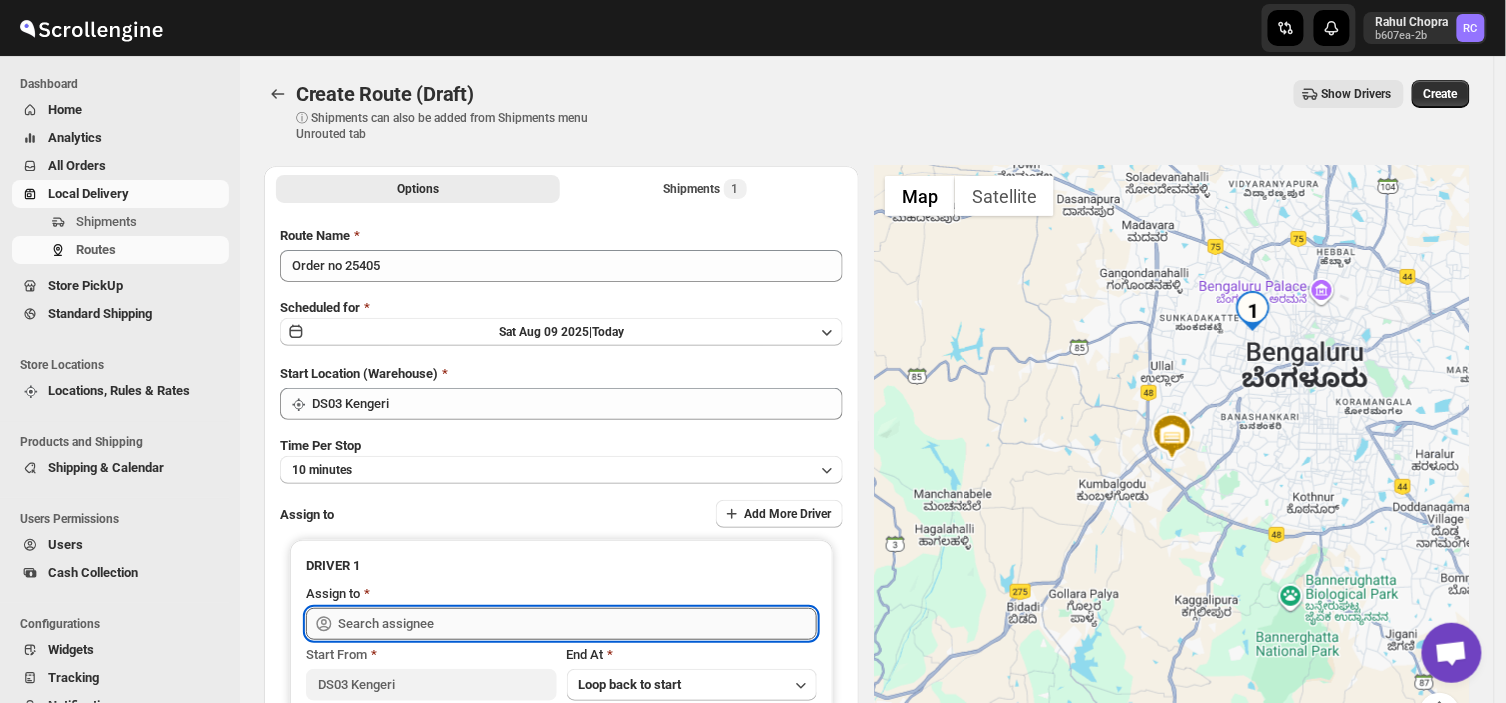 click at bounding box center (577, 624) 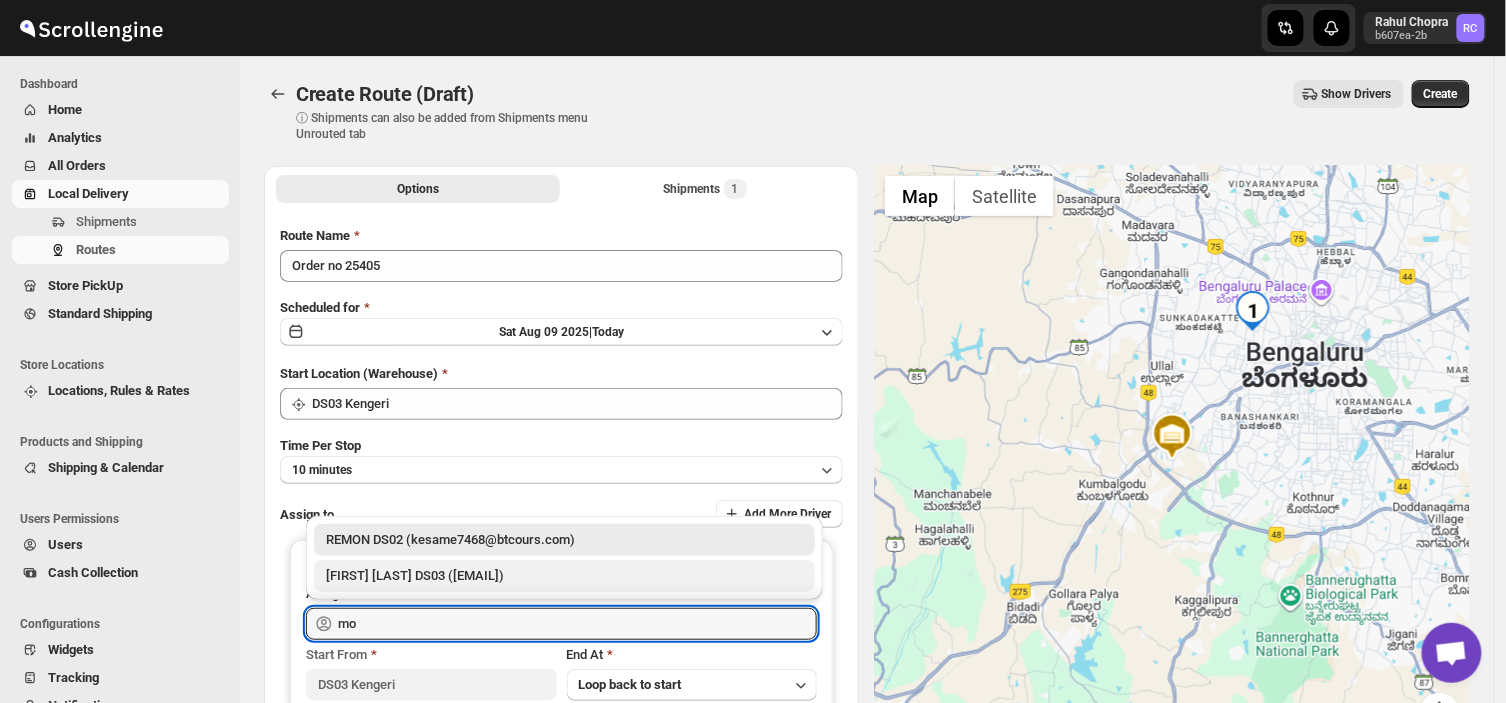 click on "[FIRST] [LAST] DS03 ([EMAIL])" at bounding box center [564, 576] 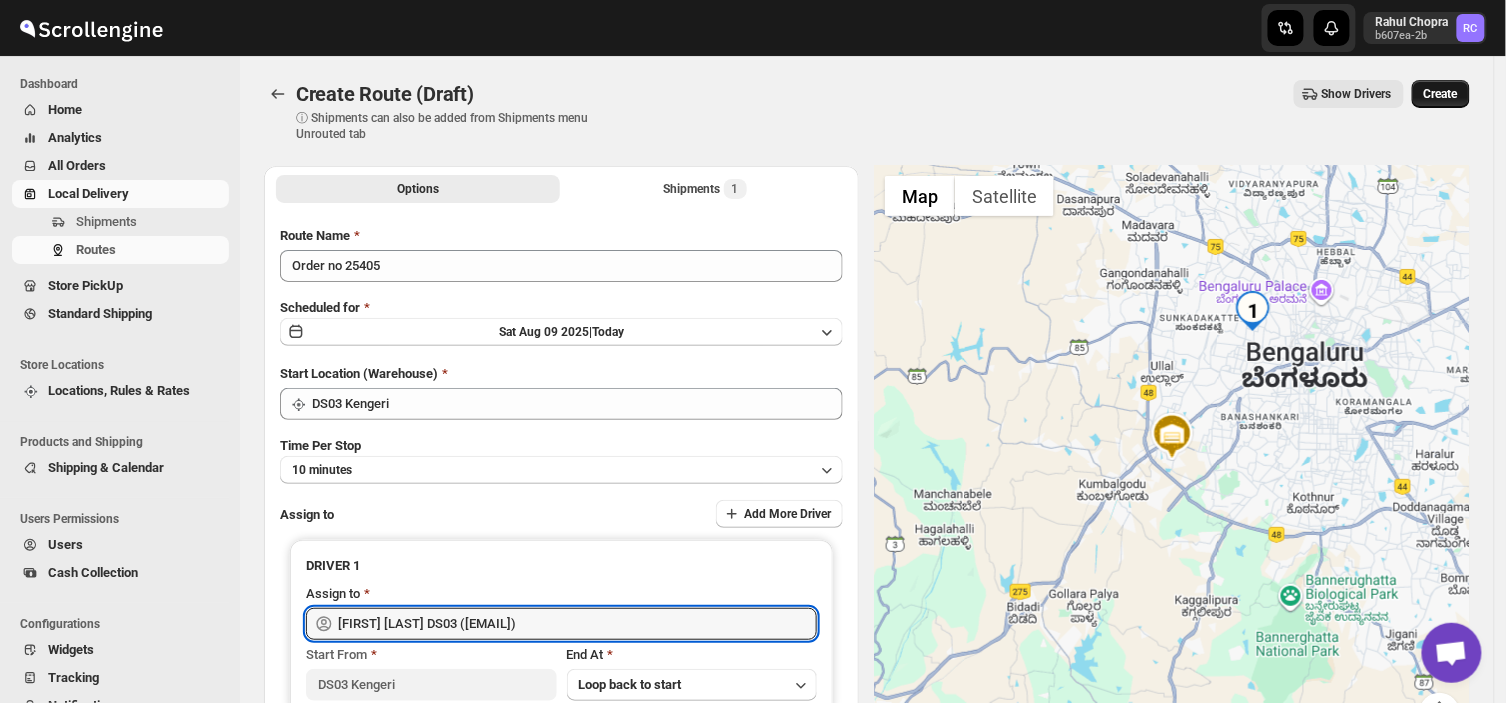 type on "[FIRST] [LAST] DS03 ([EMAIL])" 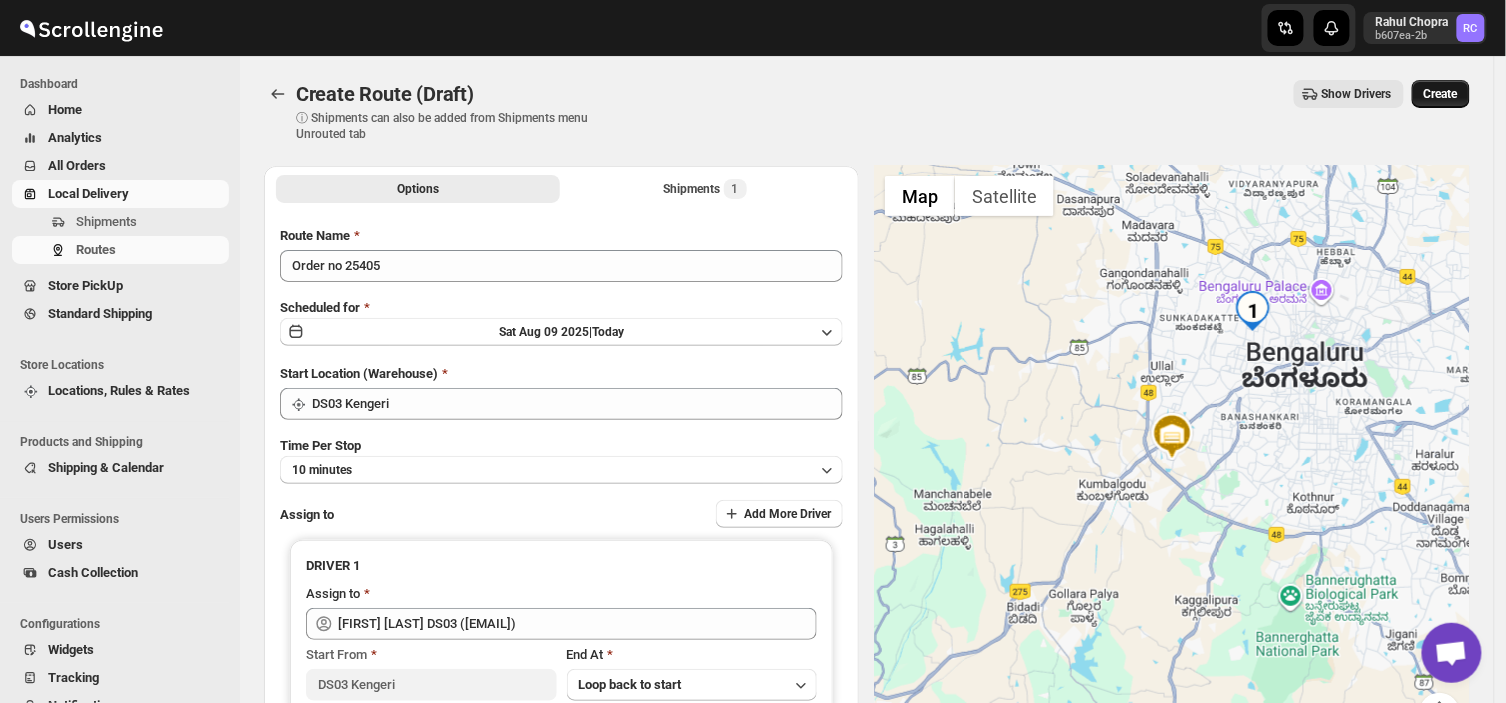 click on "Create" at bounding box center (1441, 94) 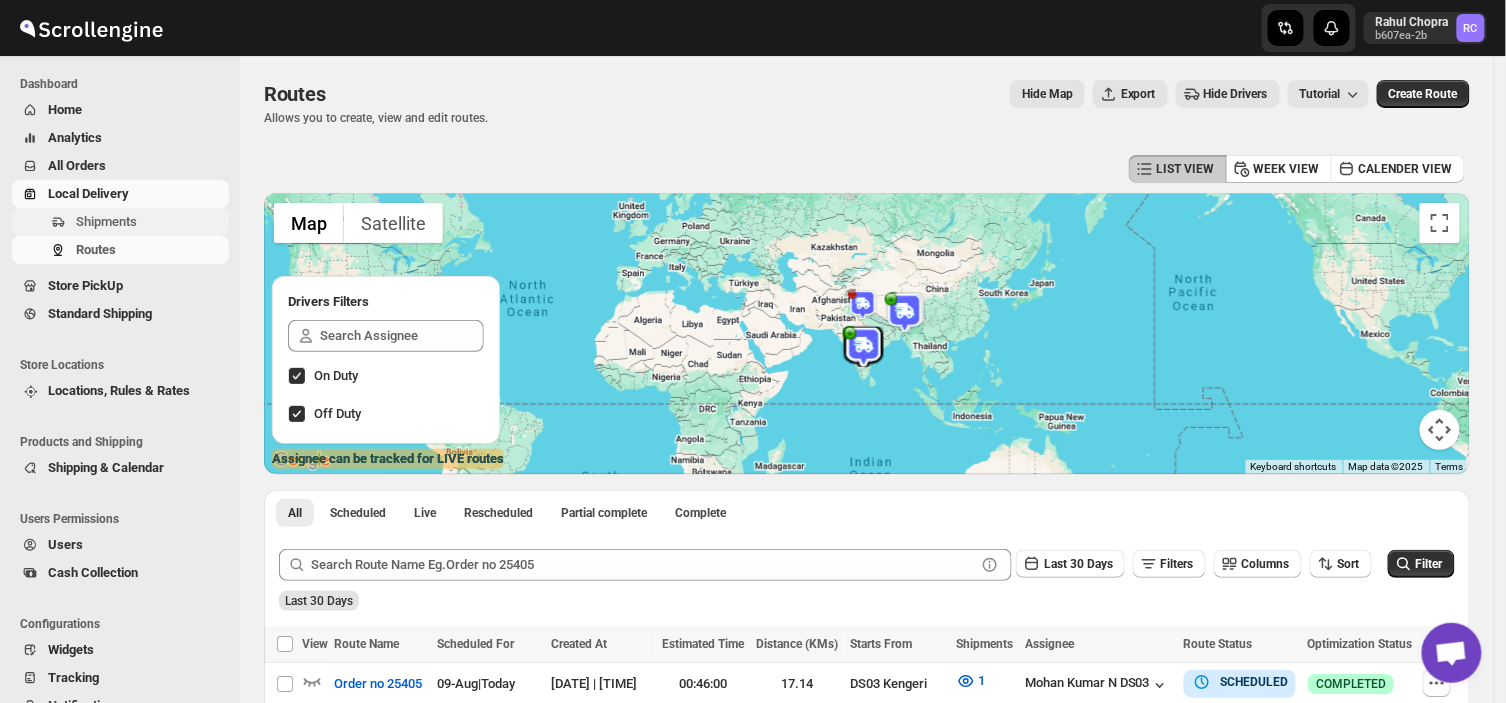 click on "Shipments" at bounding box center (150, 222) 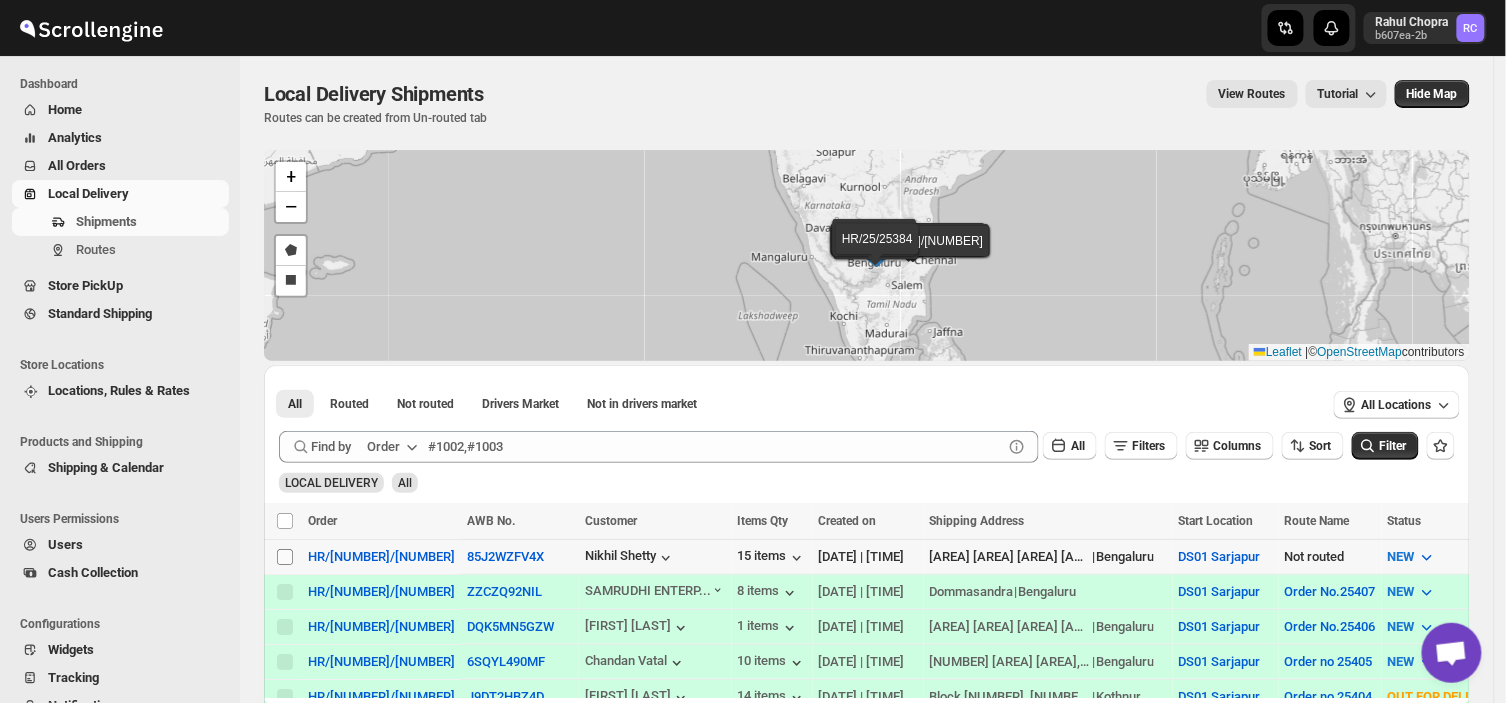 click on "Select shipment" at bounding box center [285, 557] 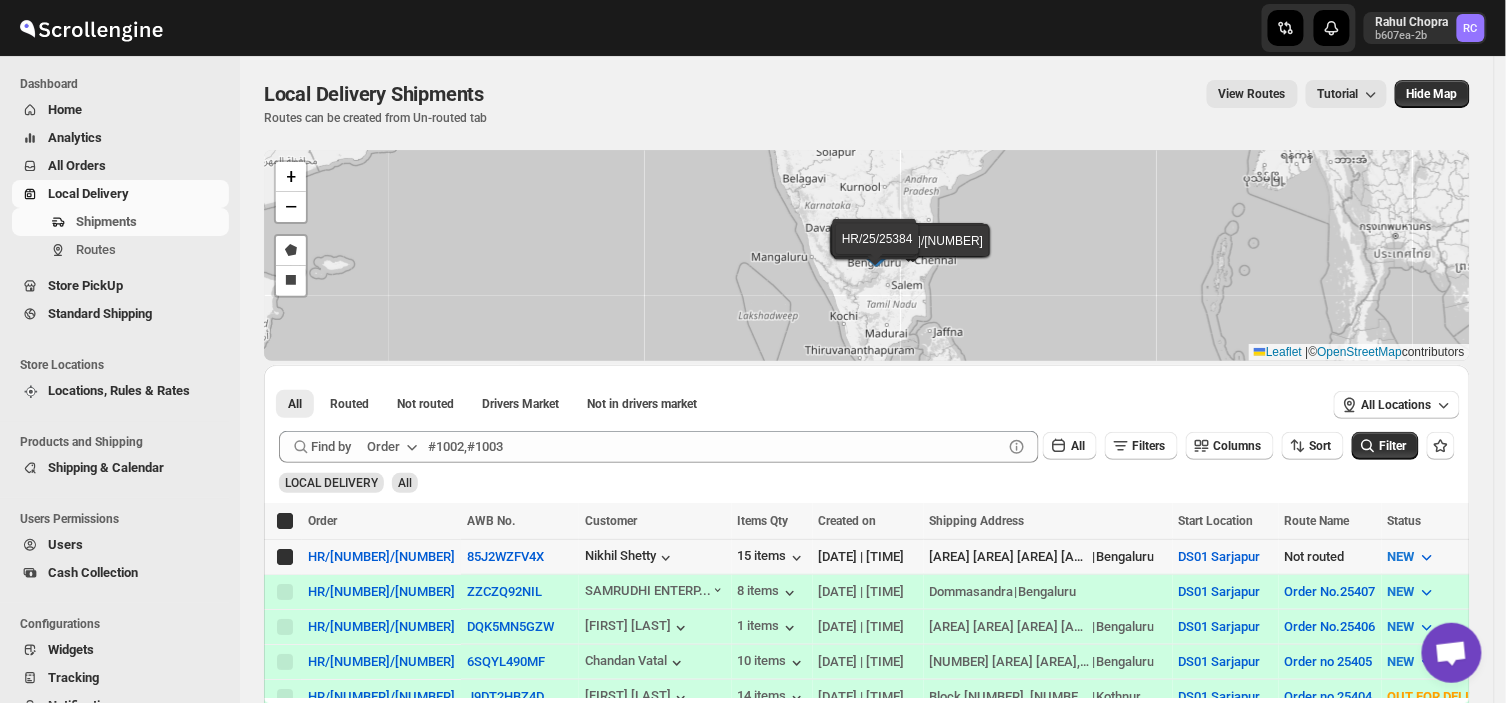checkbox on "true" 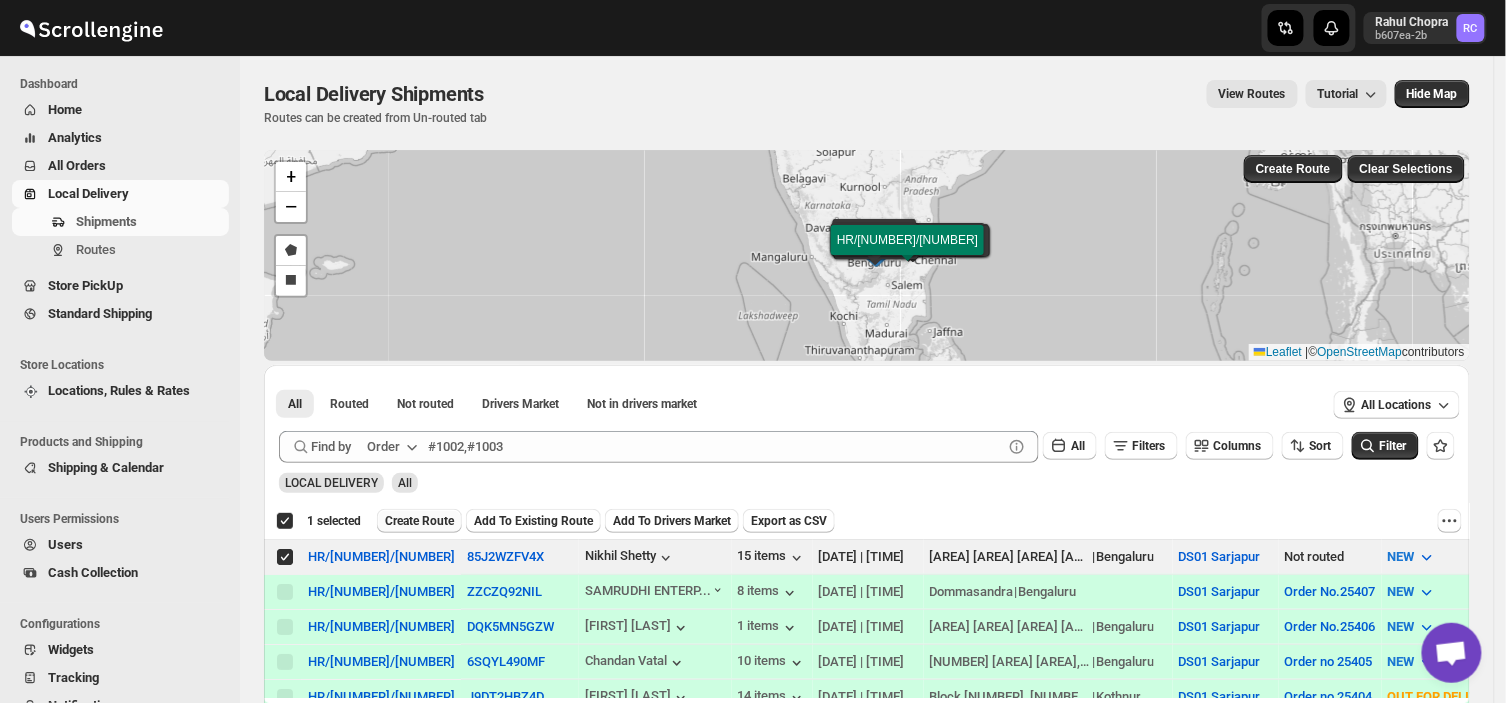 click on "Create Route" at bounding box center (419, 521) 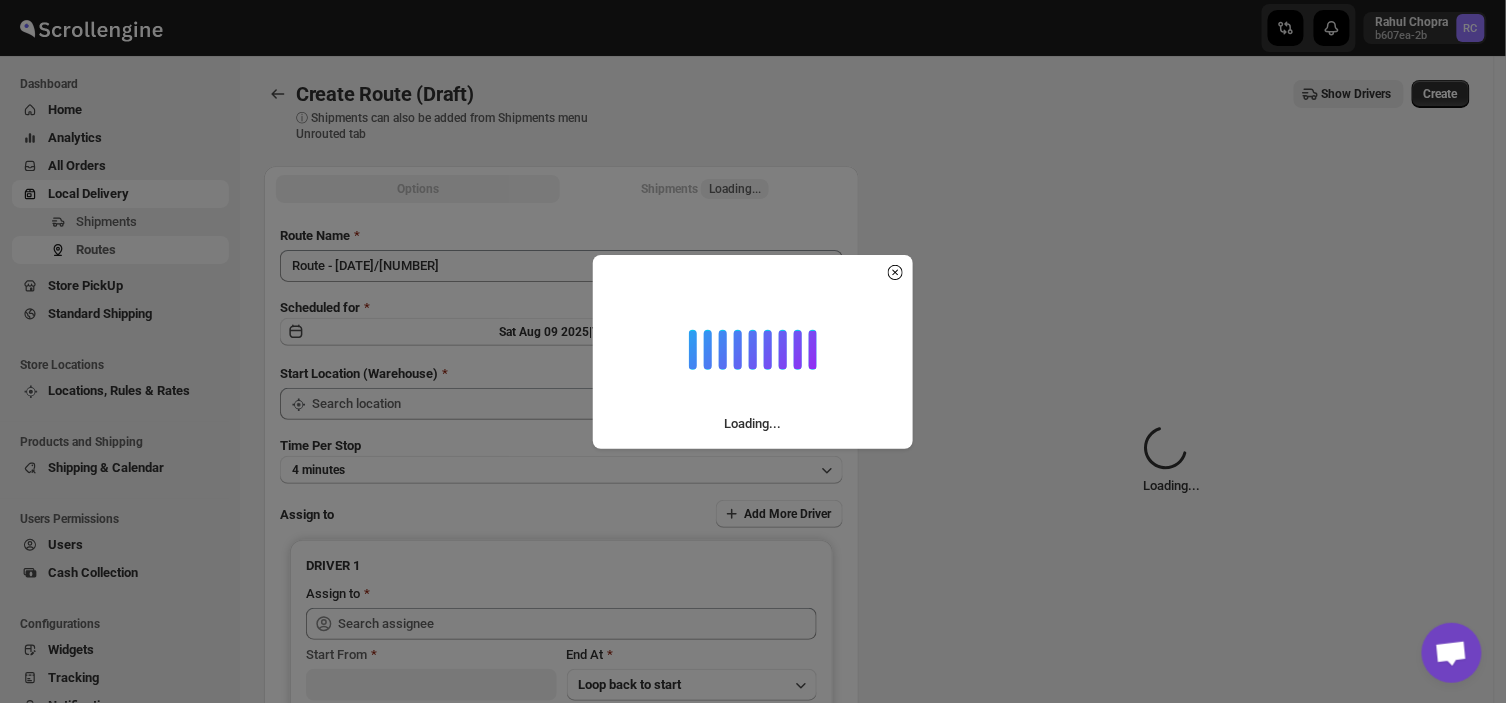 type on "DS01 Sarjapur" 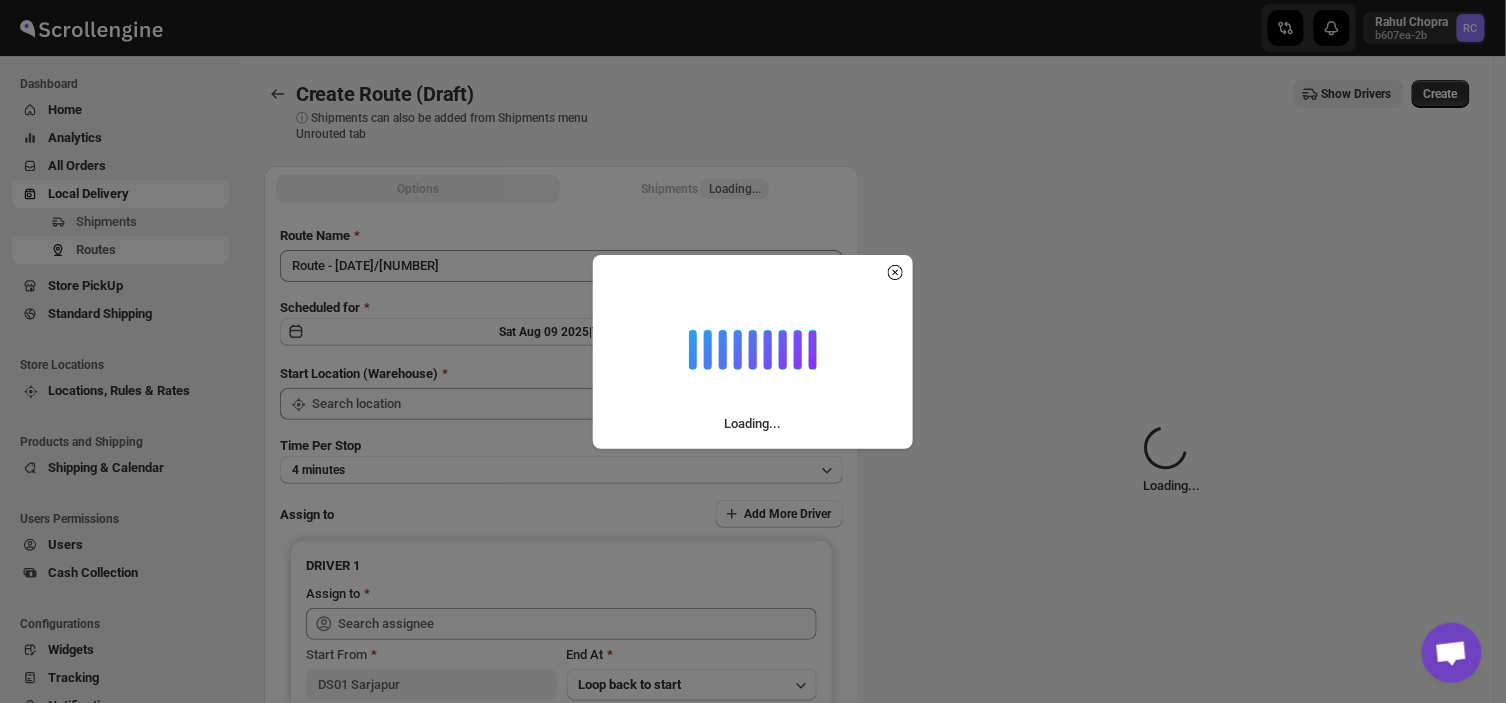 type on "DS01 Sarjapur" 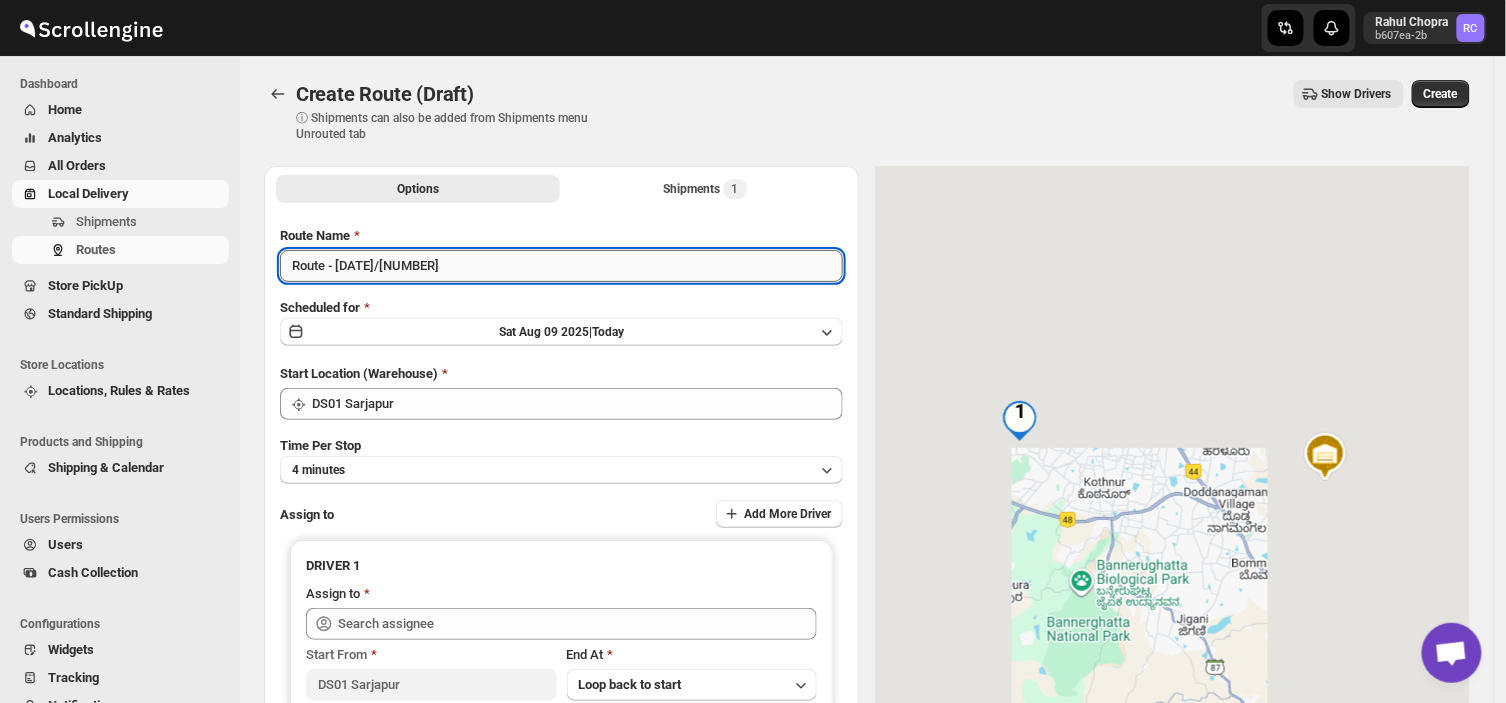 click on "Route - [DATE]/[NUMBER]" at bounding box center [561, 266] 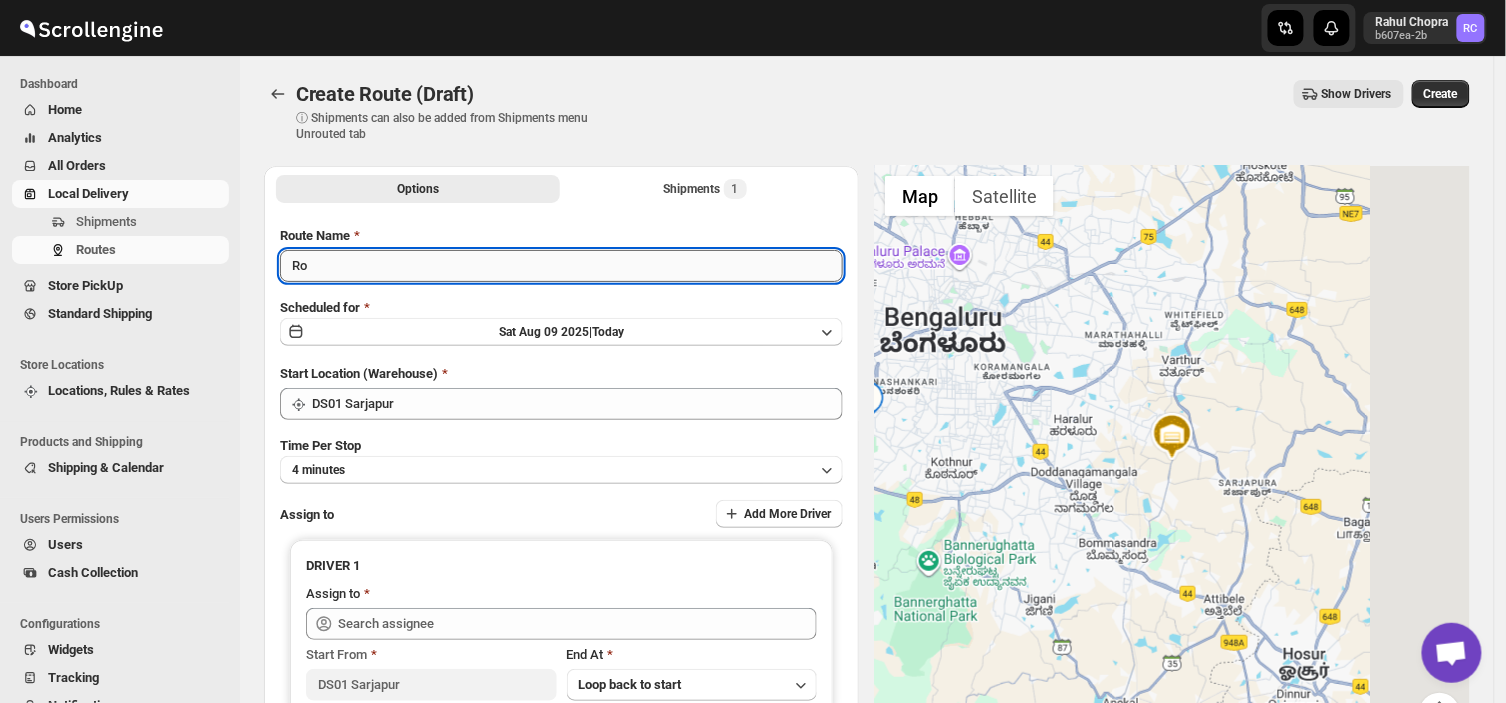 type on "R" 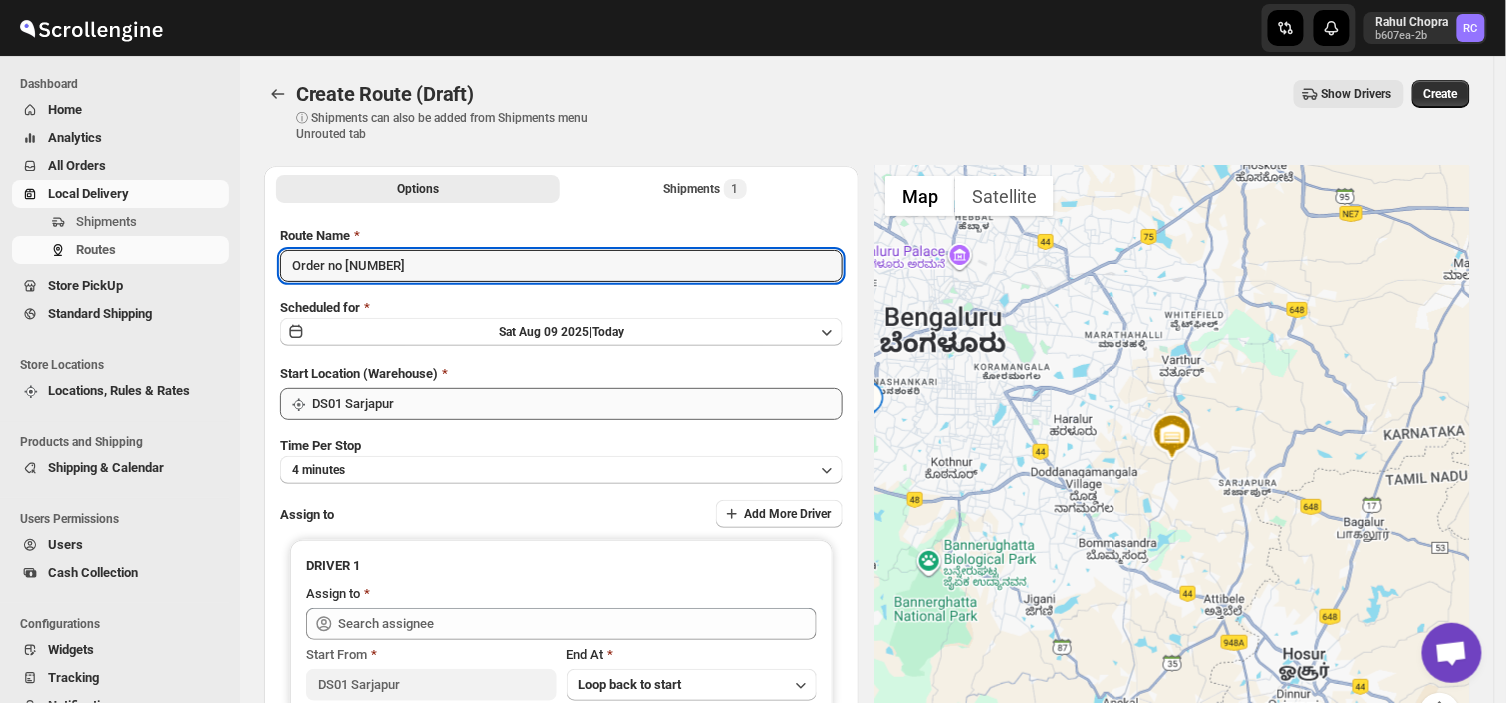 type on "Order no [NUMBER]" 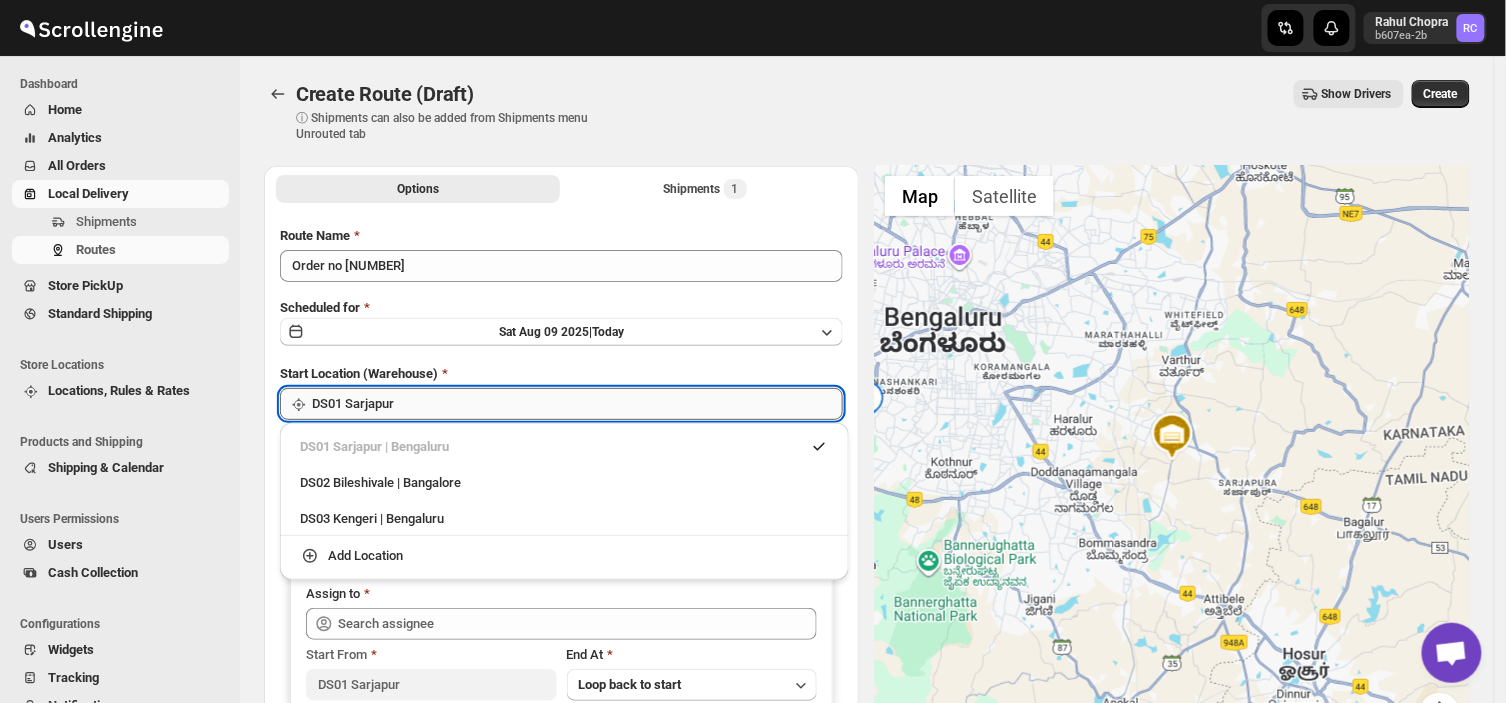click on "DS01 Sarjapur" at bounding box center (577, 404) 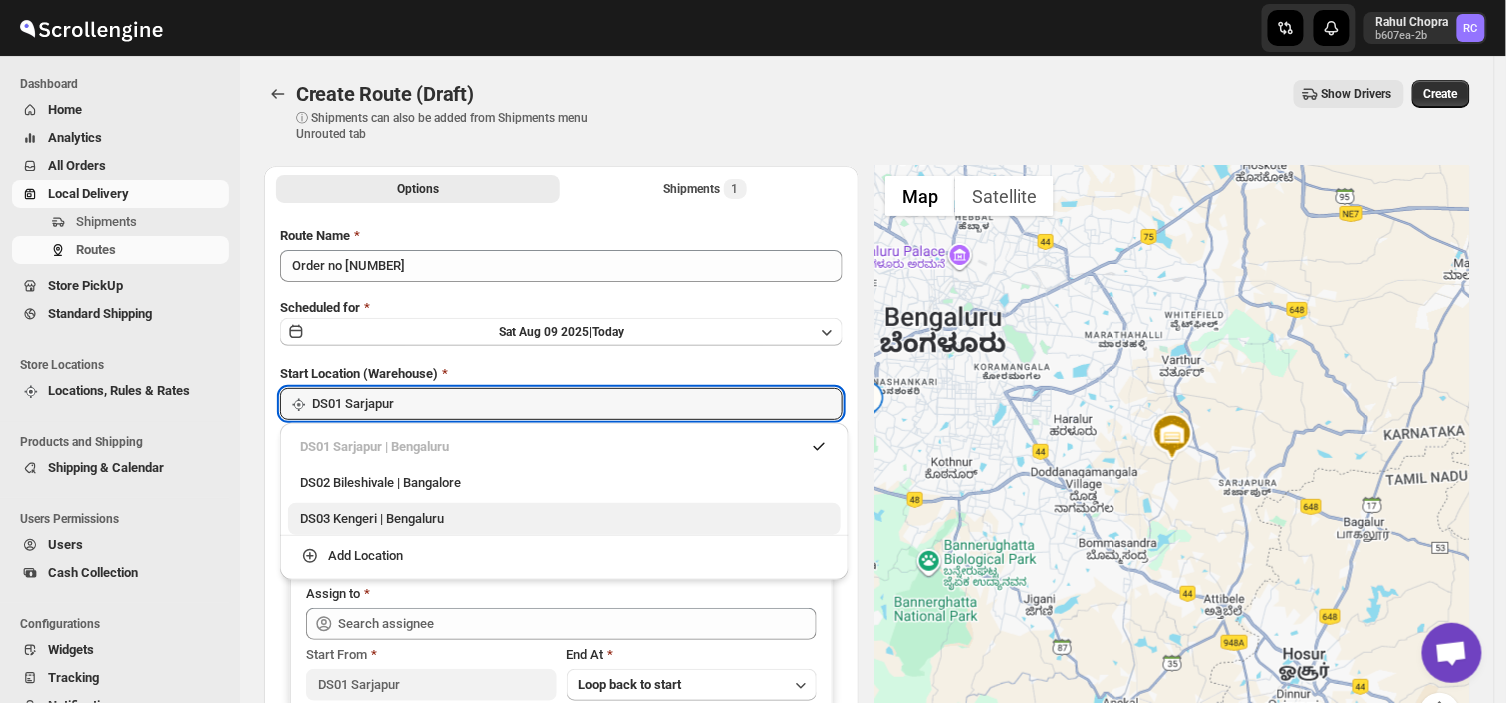click on "DS03 Kengeri | Bengaluru" at bounding box center [564, 519] 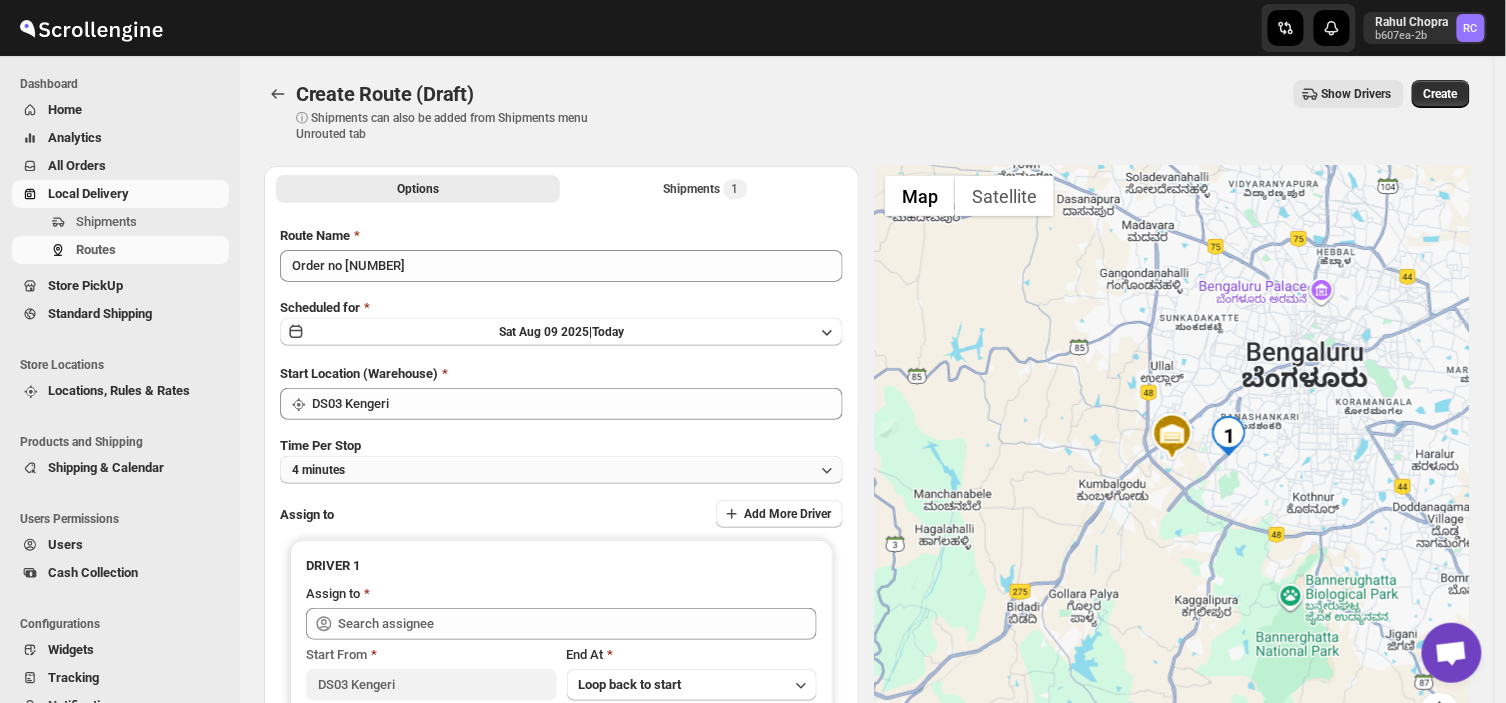 click on "4 minutes" at bounding box center [561, 470] 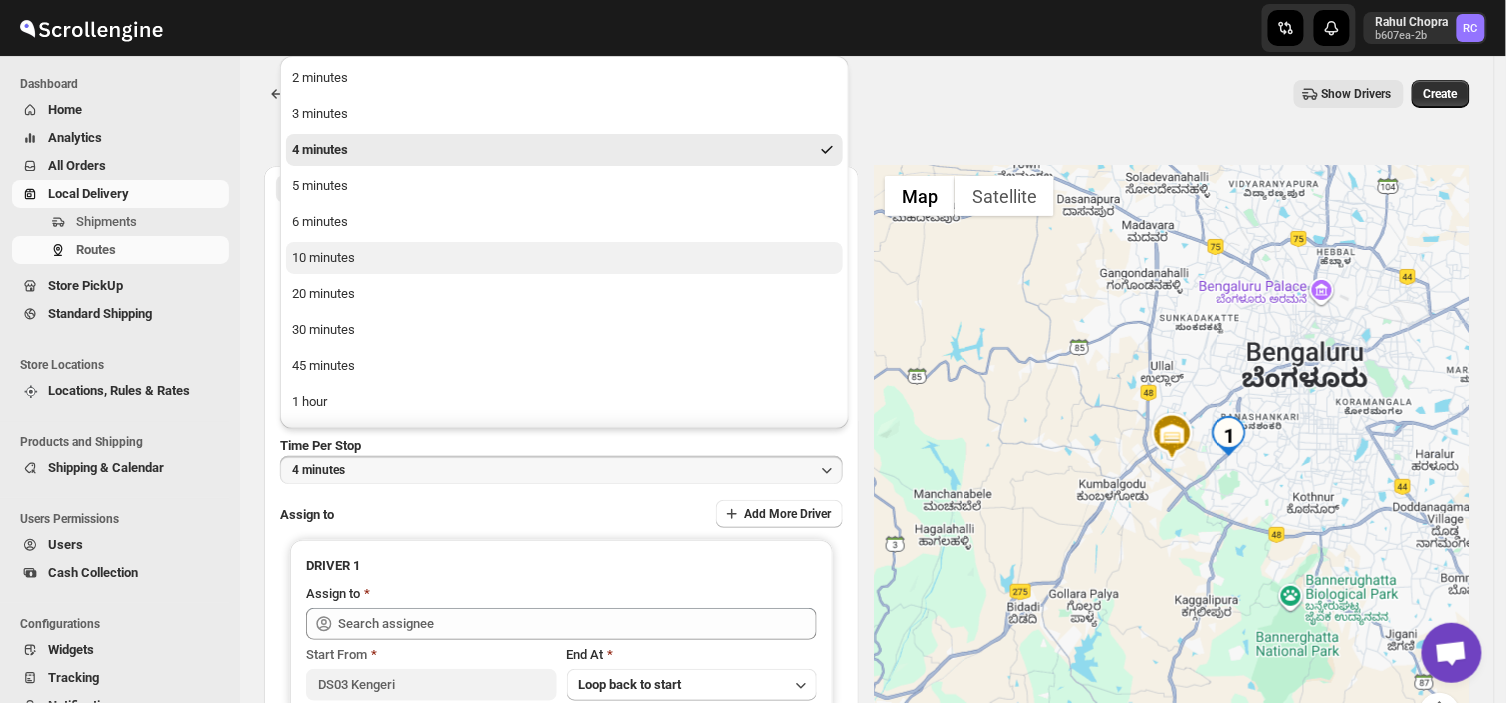 click on "10 minutes" at bounding box center [564, 258] 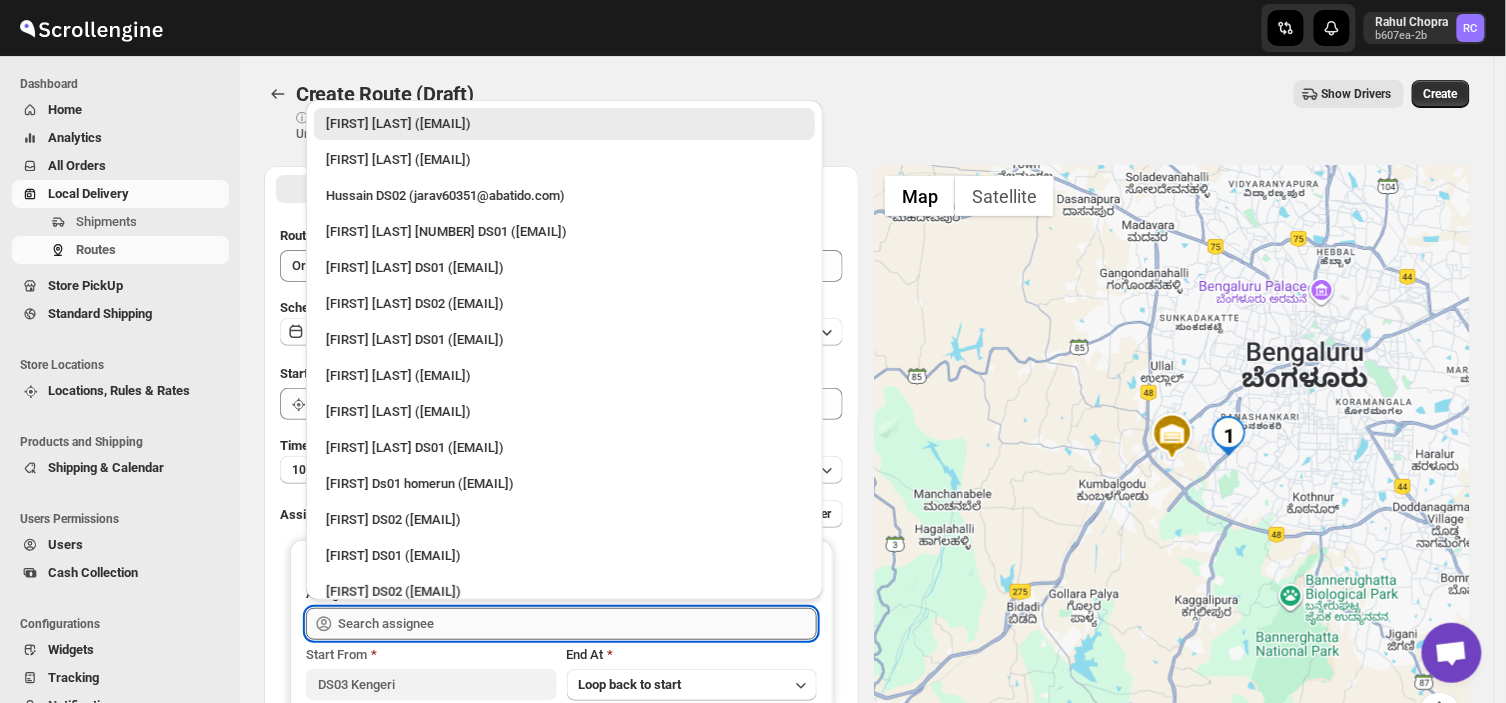click at bounding box center [577, 624] 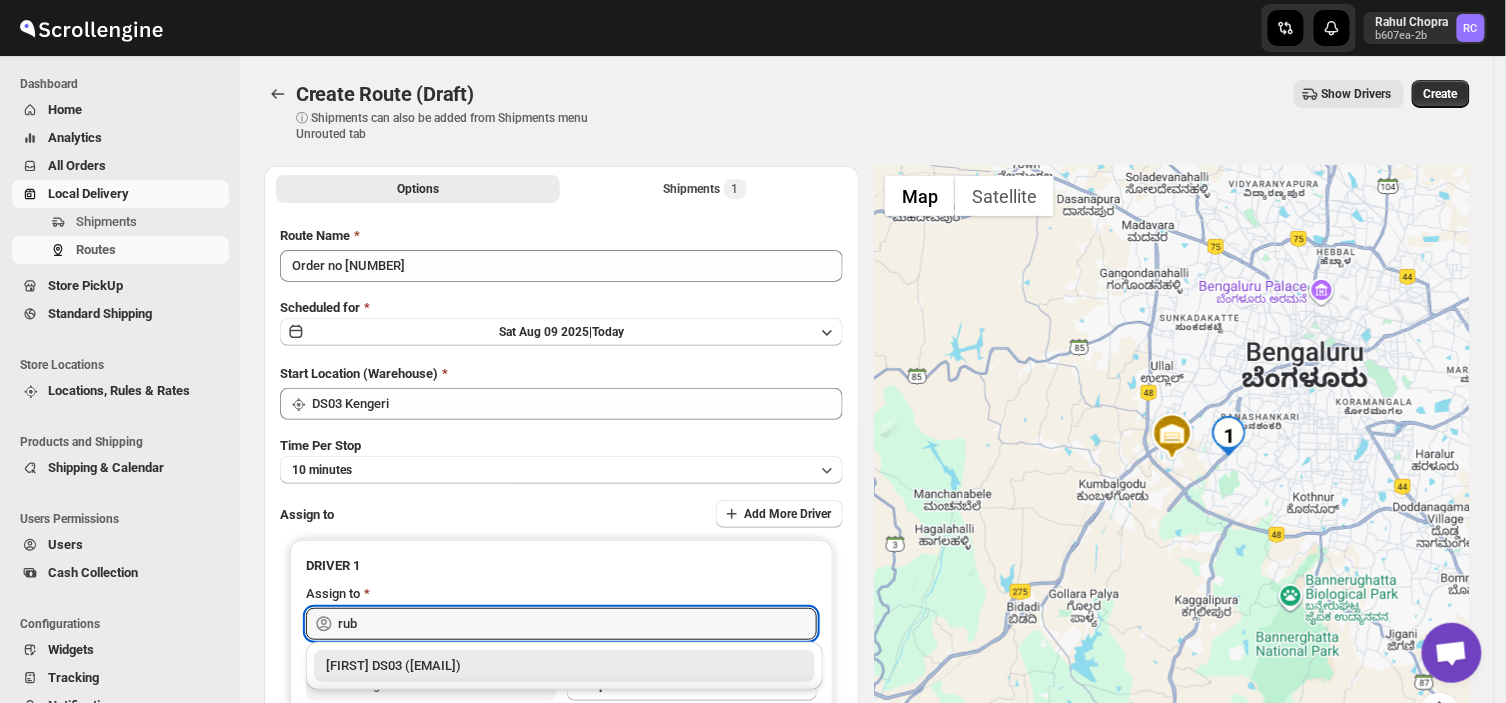 click on "[FIRST] DS03 ([EMAIL])" at bounding box center (564, 666) 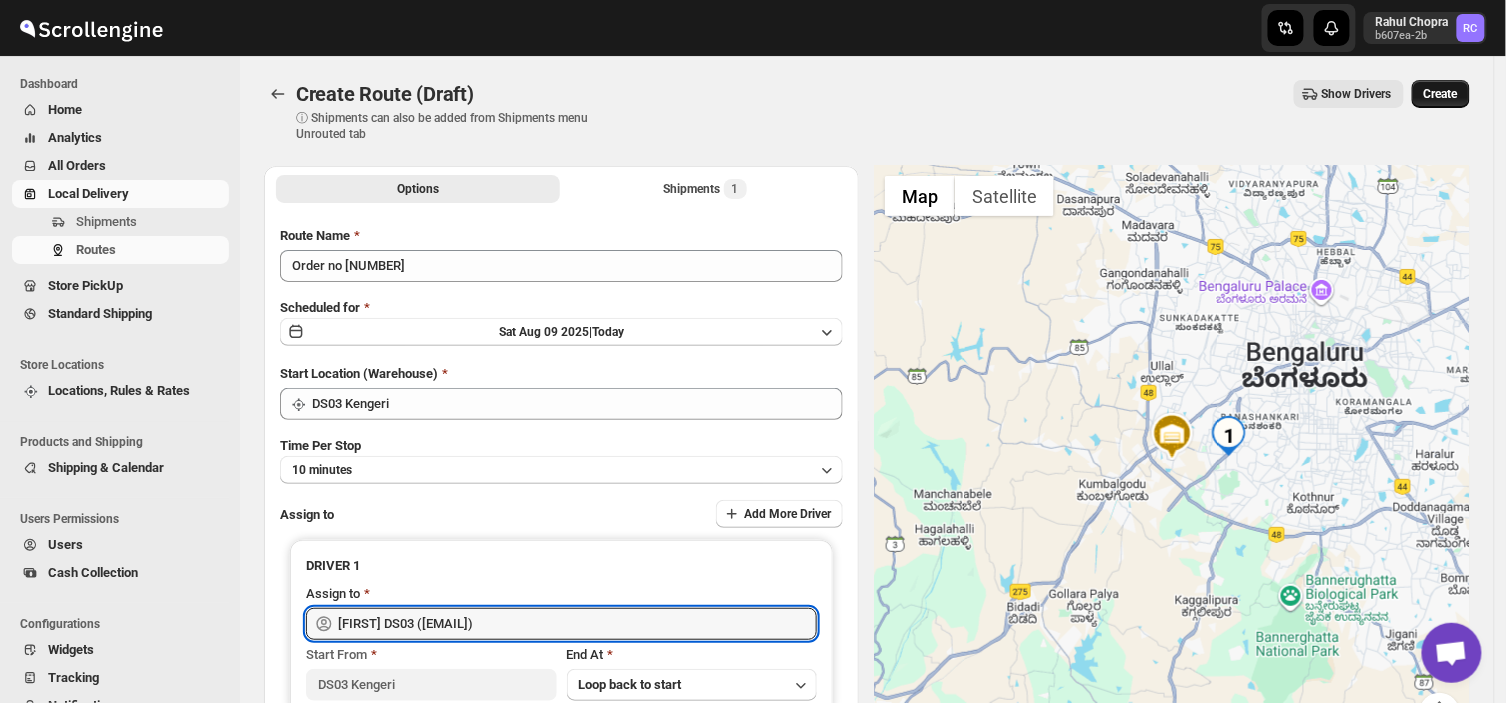 type on "[FIRST] DS03 ([EMAIL])" 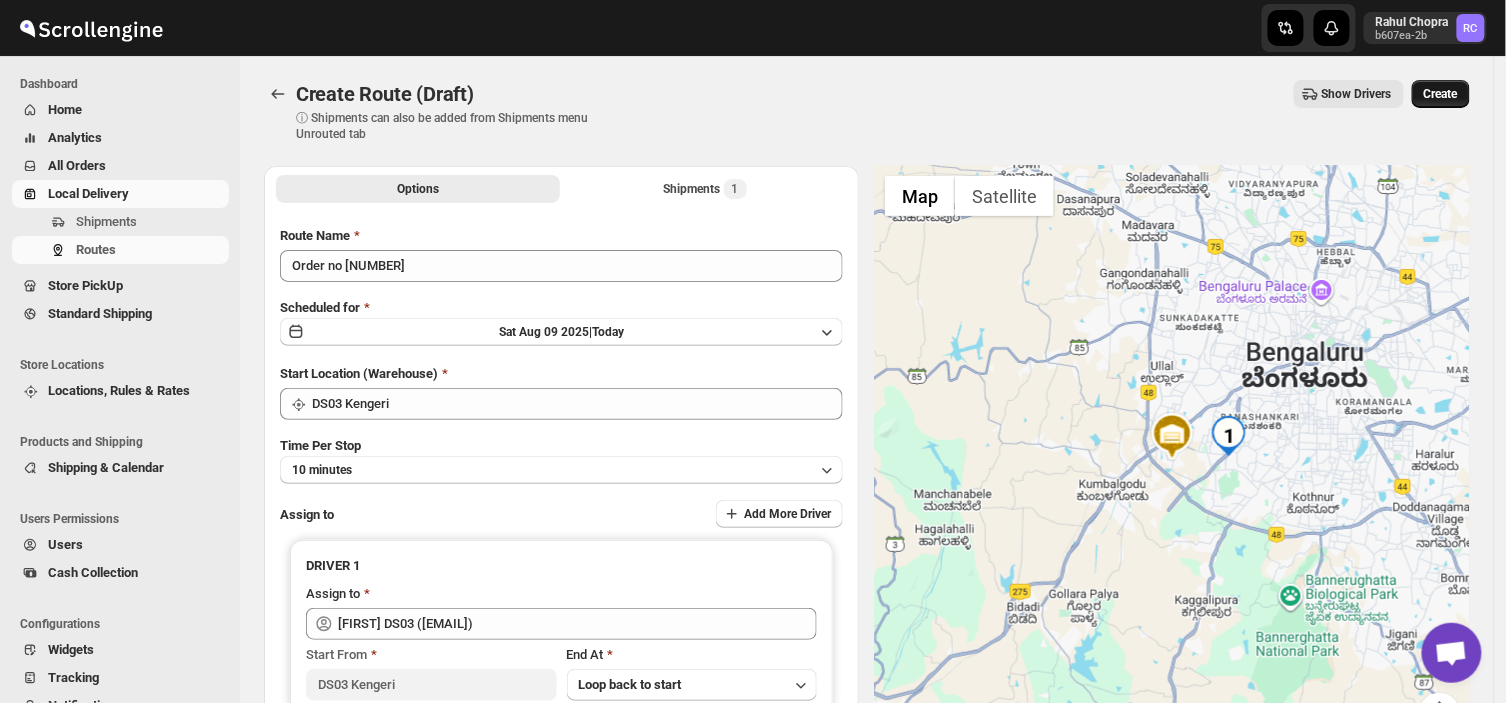 click on "Create" at bounding box center [1441, 94] 